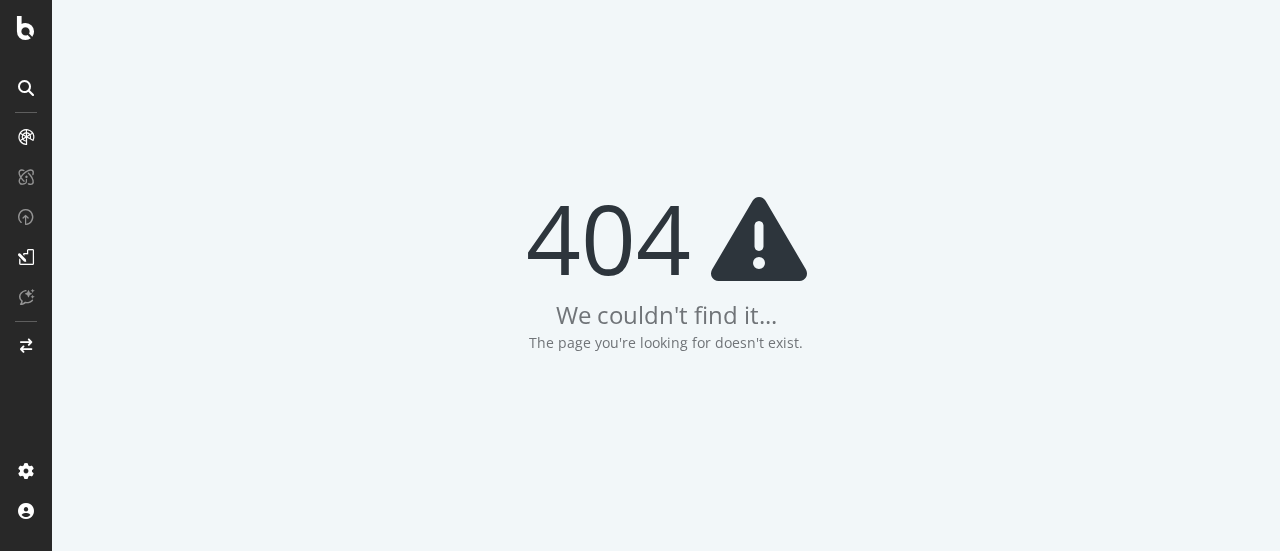 scroll, scrollTop: 0, scrollLeft: 0, axis: both 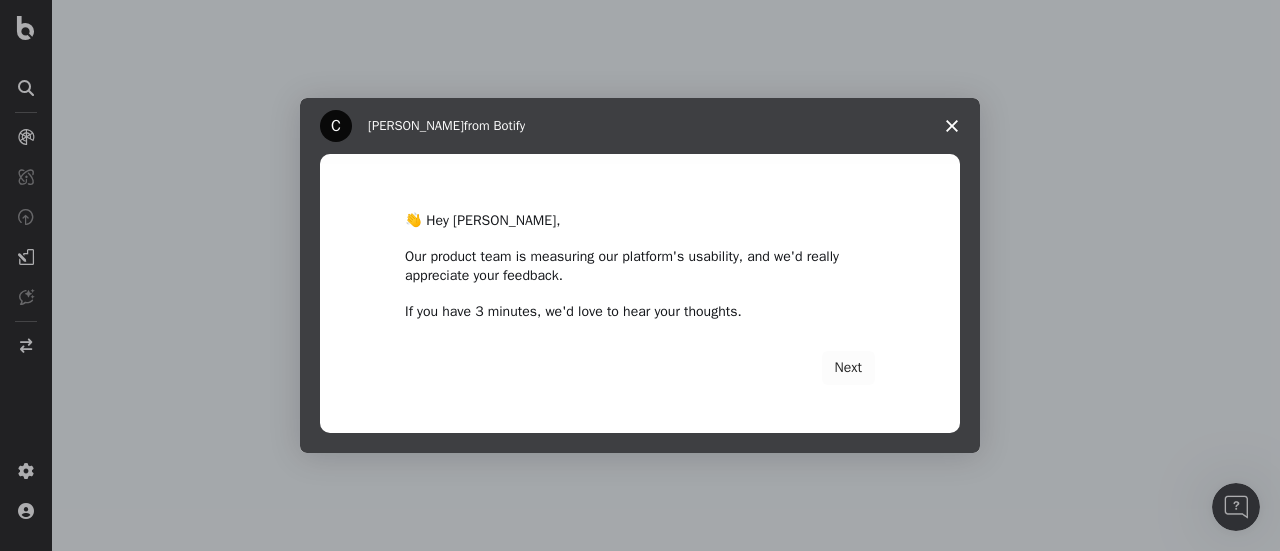 click at bounding box center (952, 126) 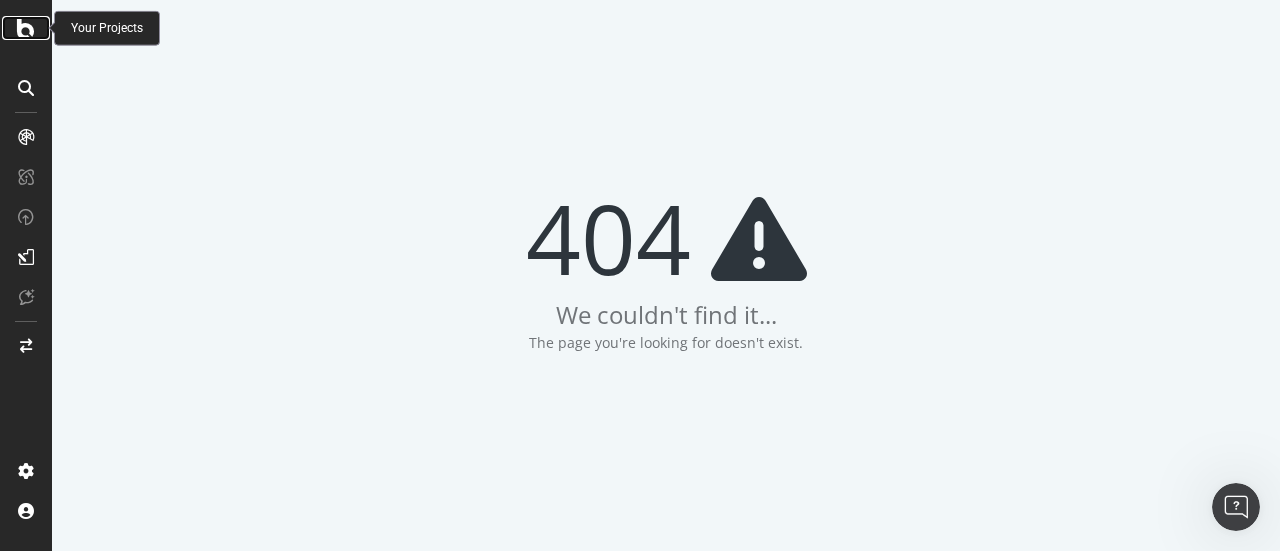 click at bounding box center [26, 28] 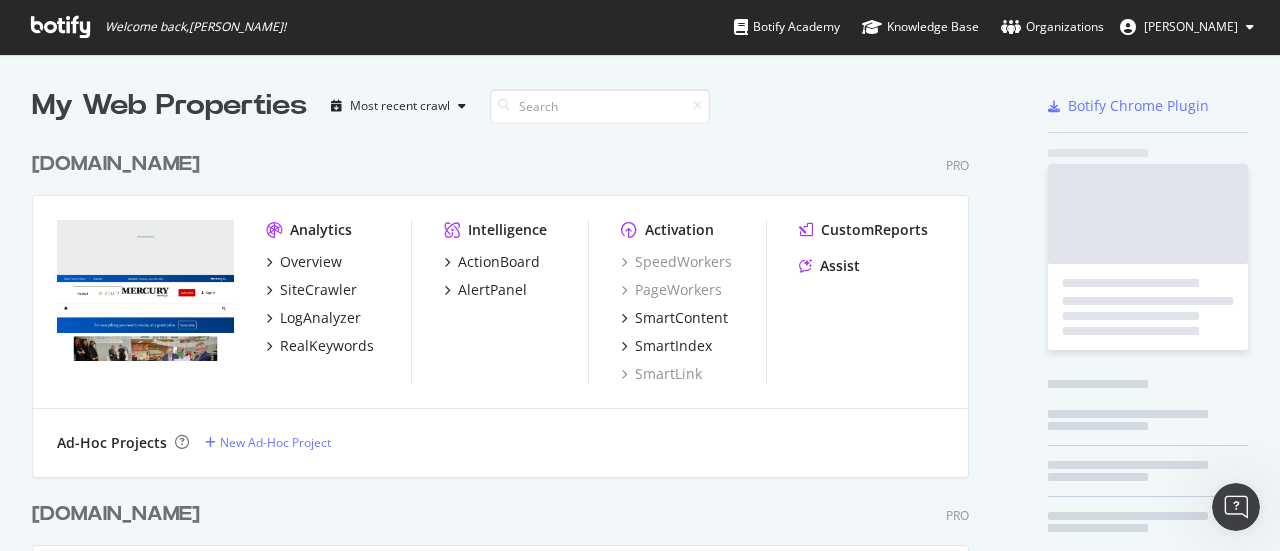 scroll, scrollTop: 16, scrollLeft: 16, axis: both 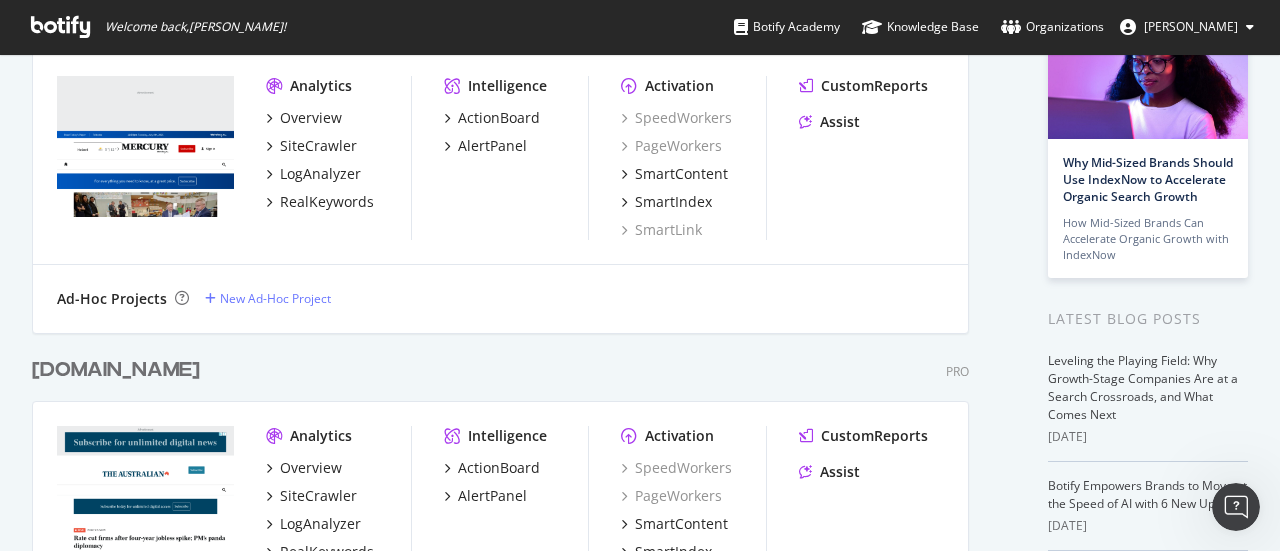 click on "[DOMAIN_NAME]" at bounding box center (116, 370) 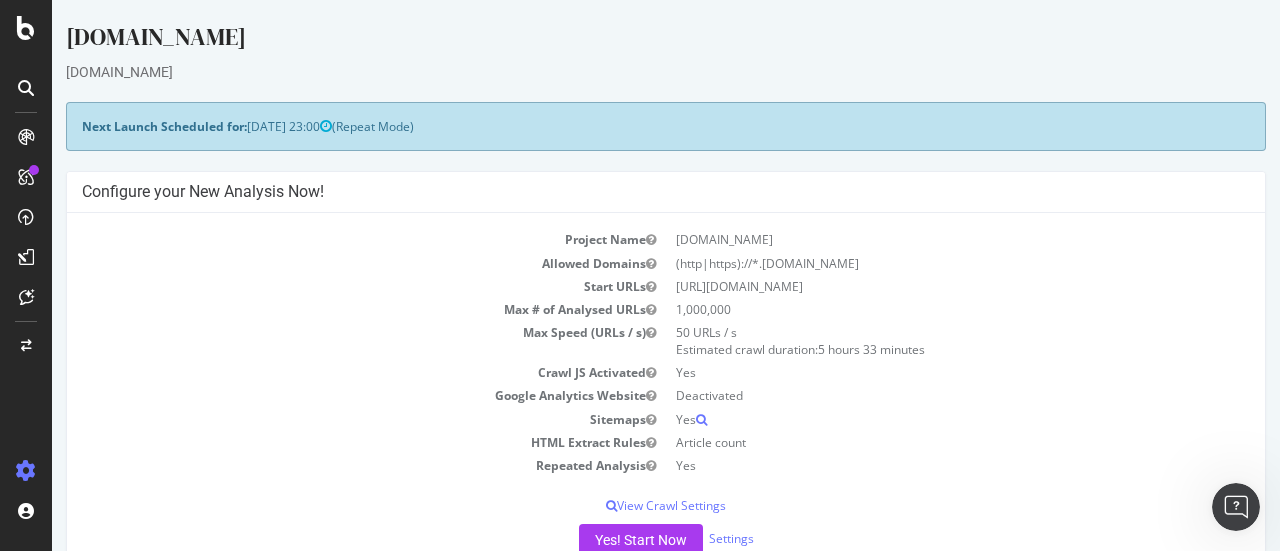 scroll, scrollTop: 0, scrollLeft: 0, axis: both 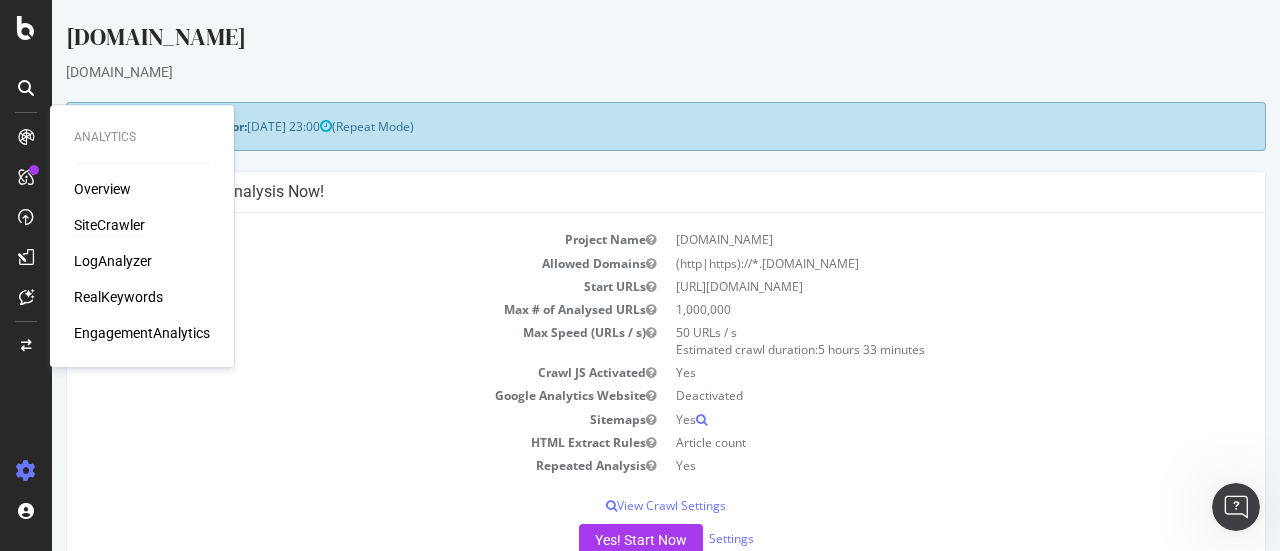 click on "SiteCrawler" at bounding box center (109, 225) 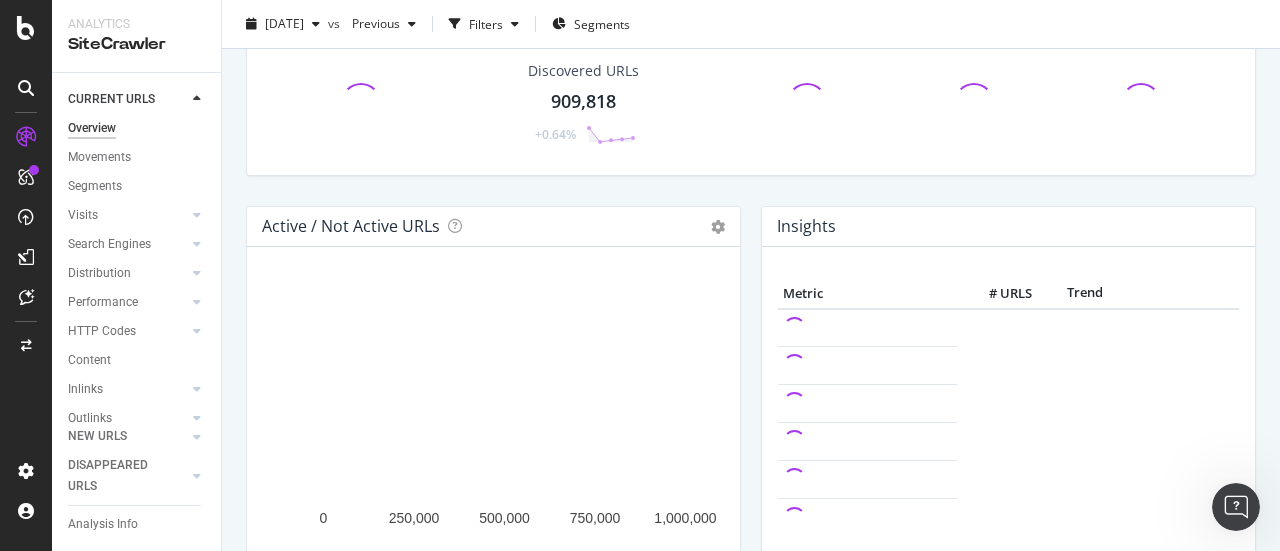 scroll, scrollTop: 94, scrollLeft: 0, axis: vertical 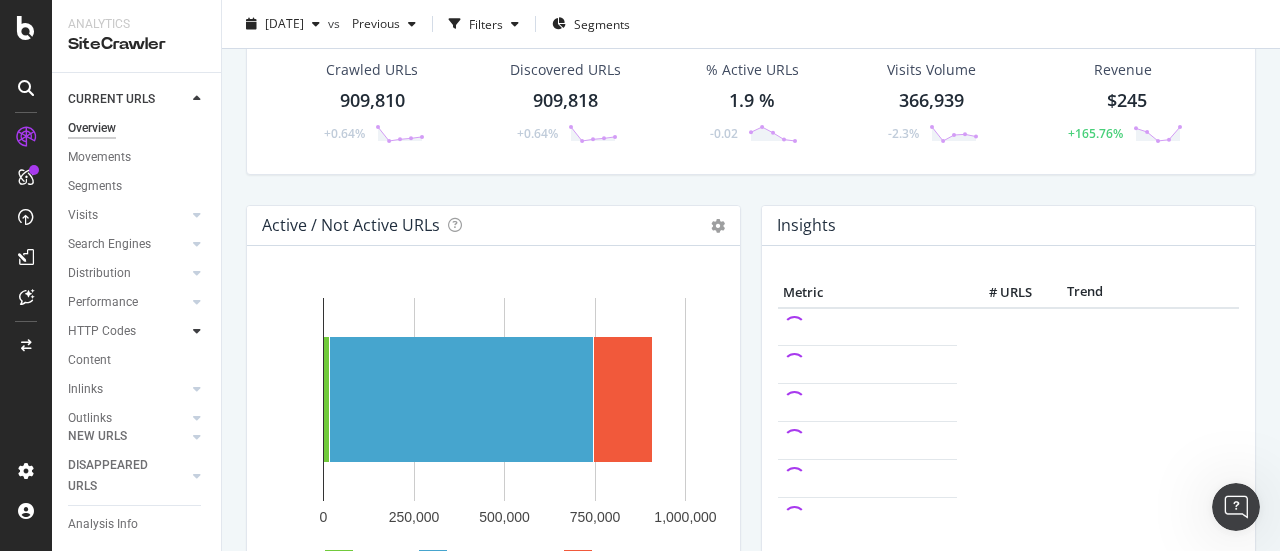 click at bounding box center [197, 331] 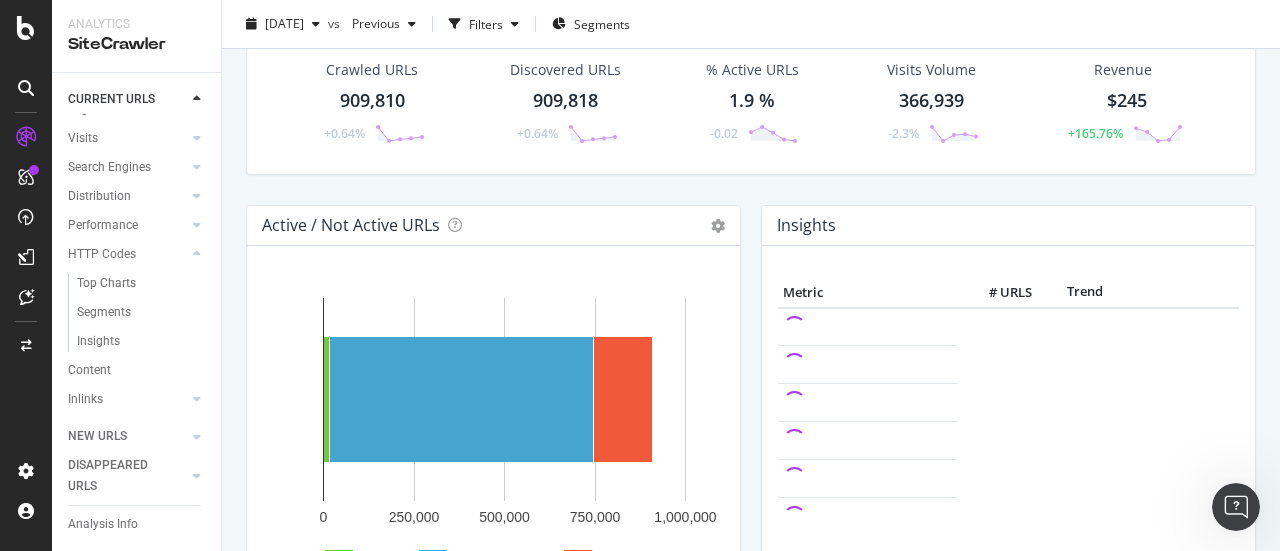 scroll, scrollTop: 75, scrollLeft: 0, axis: vertical 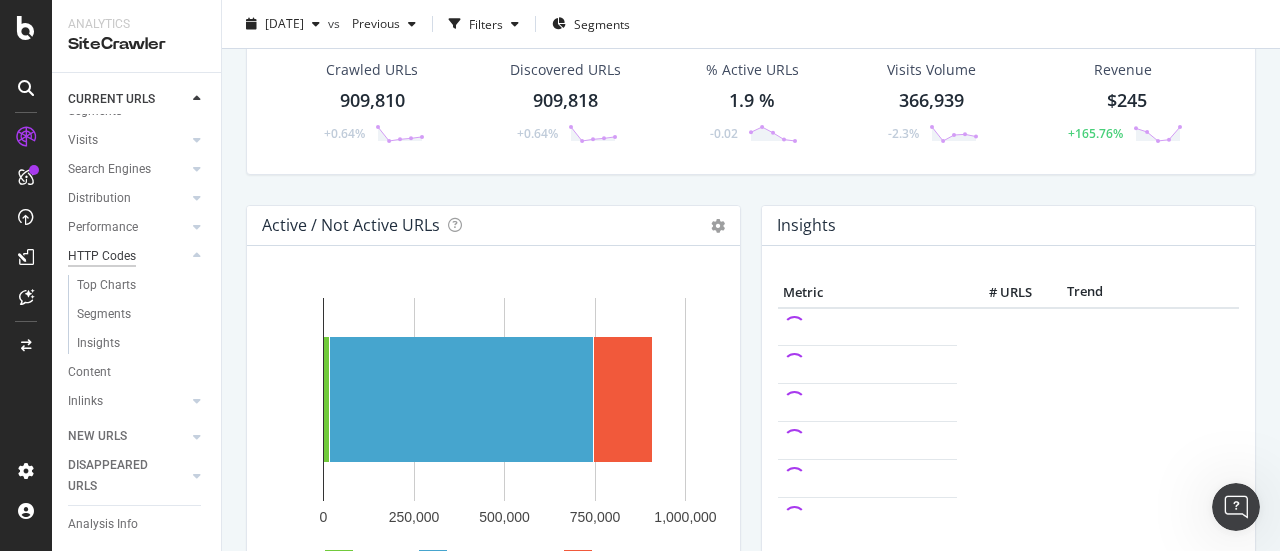 click on "HTTP Codes" at bounding box center [102, 256] 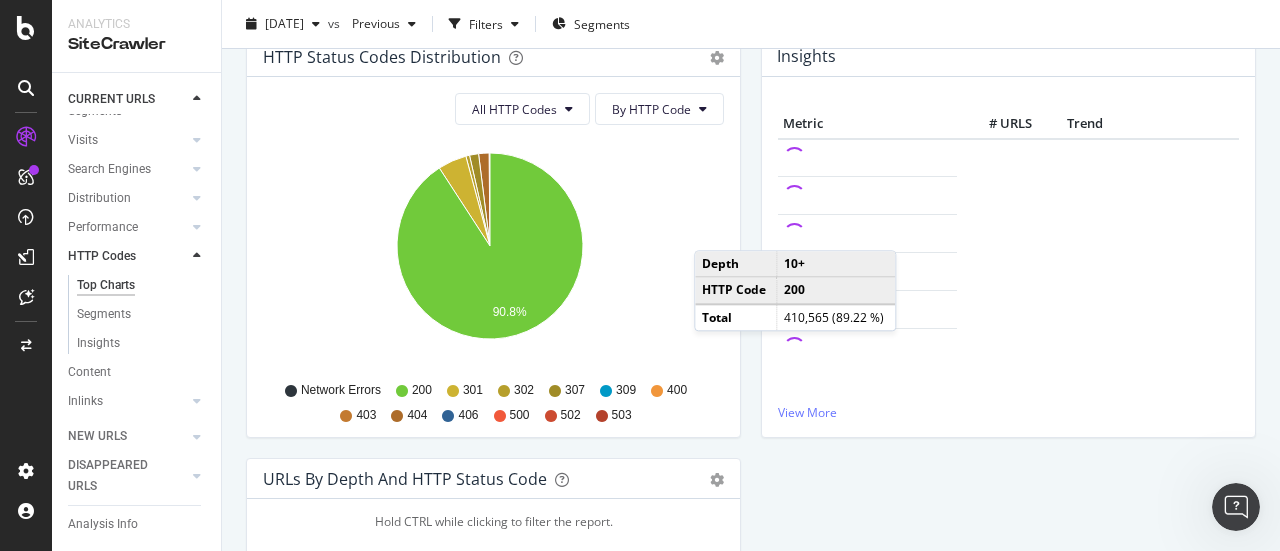 scroll, scrollTop: 233, scrollLeft: 0, axis: vertical 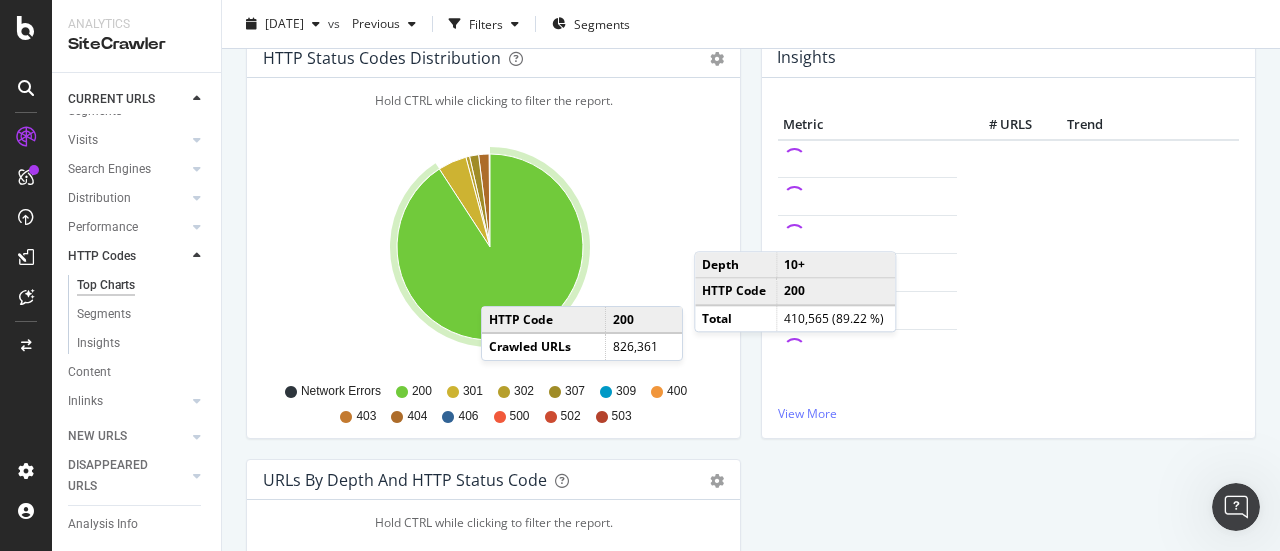 click on "500" at bounding box center [520, 416] 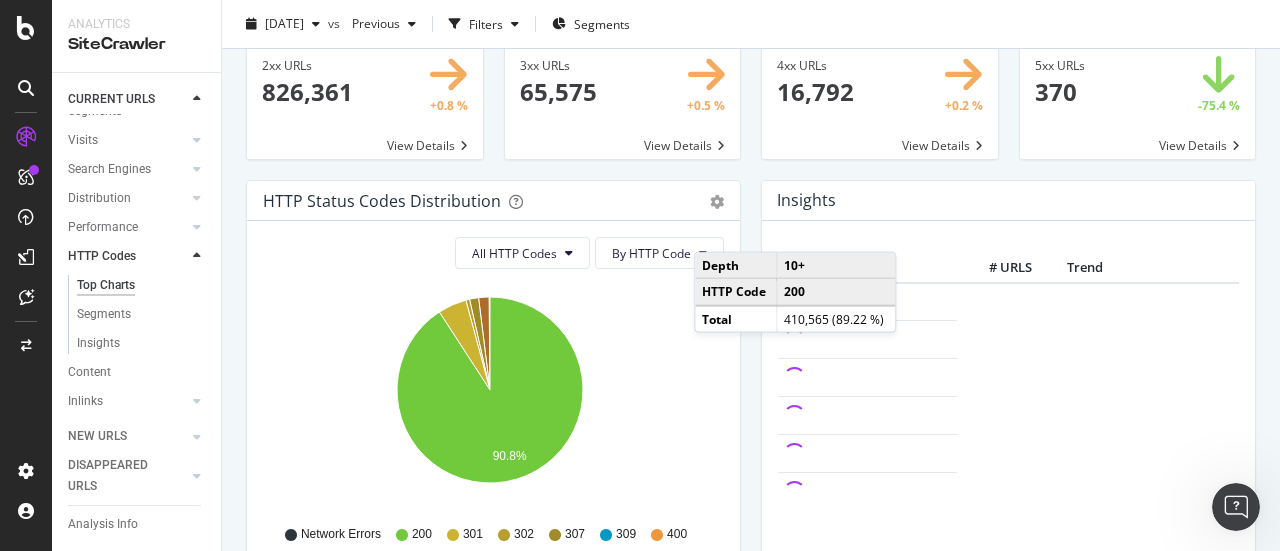 scroll, scrollTop: 0, scrollLeft: 0, axis: both 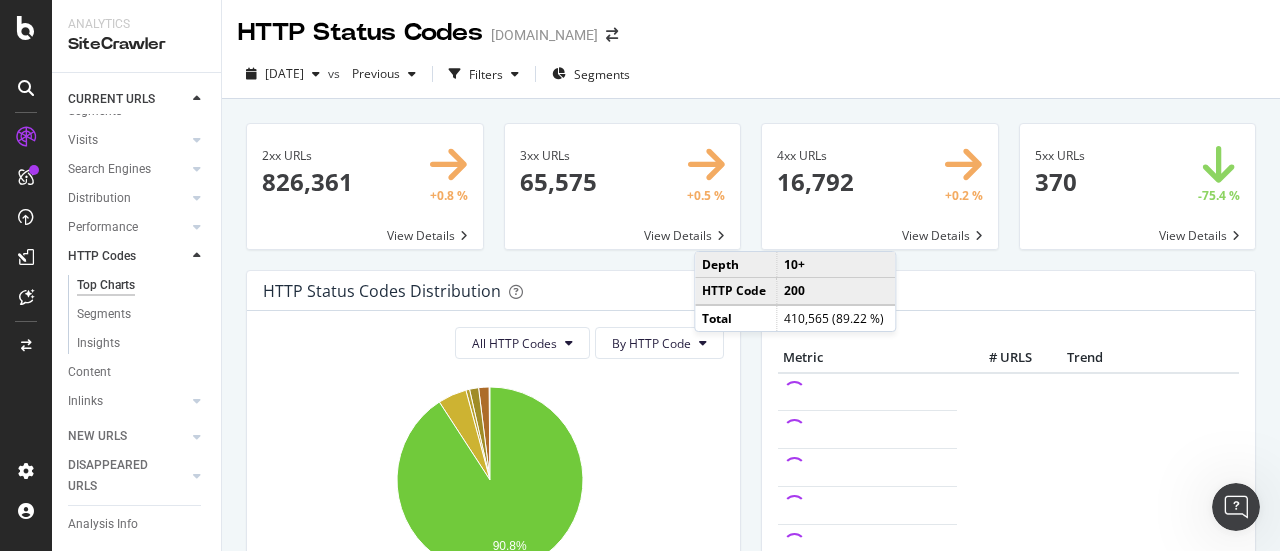 click at bounding box center [1138, 186] 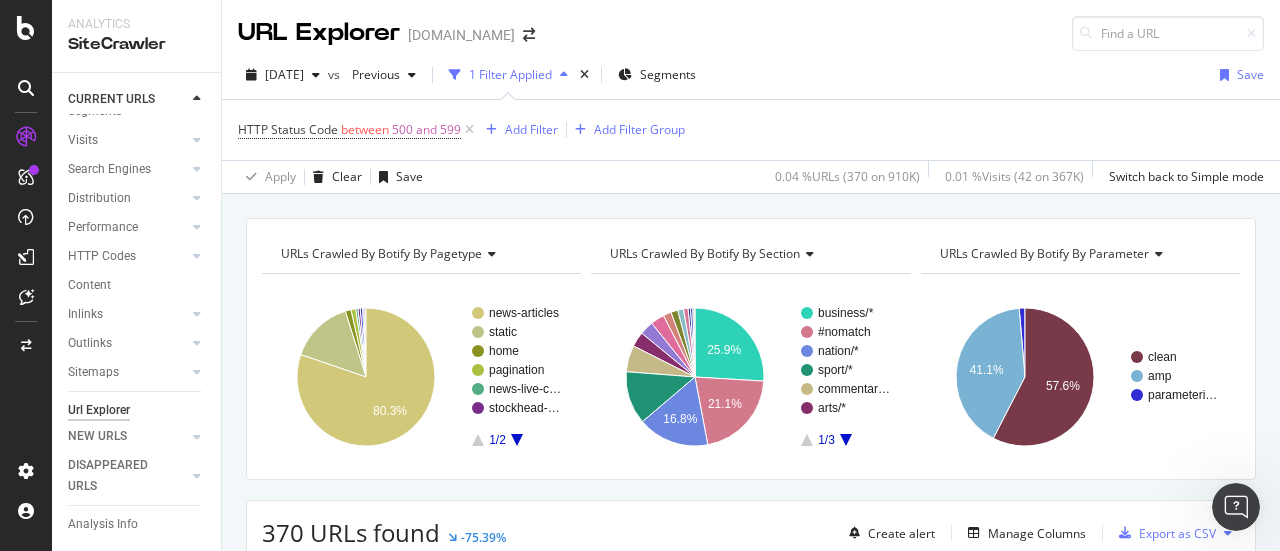 scroll, scrollTop: 0, scrollLeft: 0, axis: both 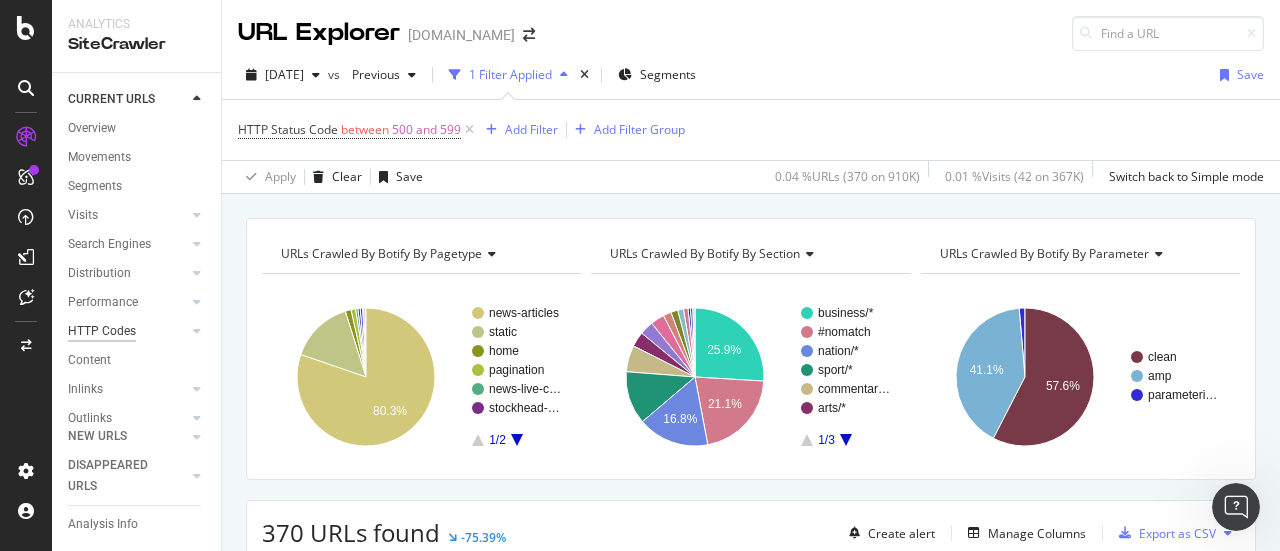 click on "HTTP Codes" at bounding box center [102, 331] 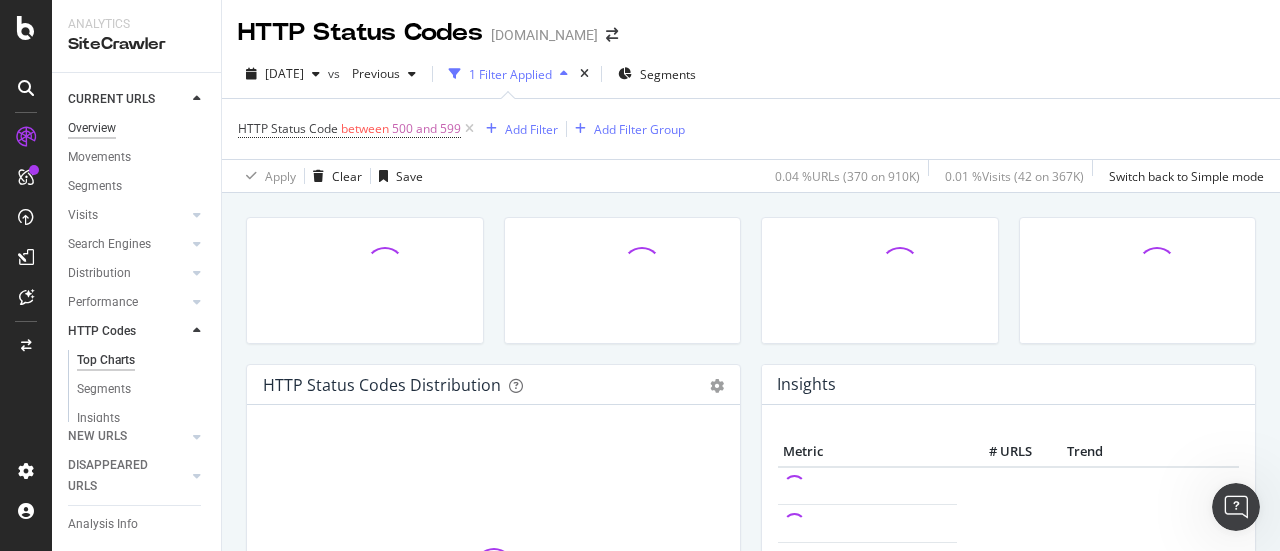 click on "Overview" at bounding box center (92, 128) 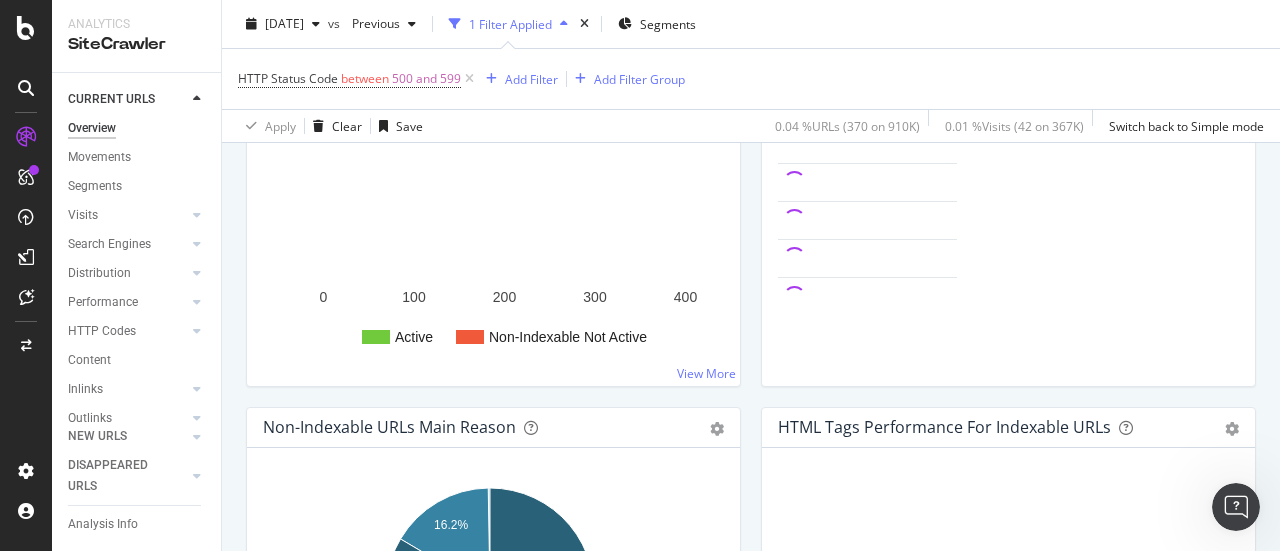 scroll, scrollTop: 424, scrollLeft: 0, axis: vertical 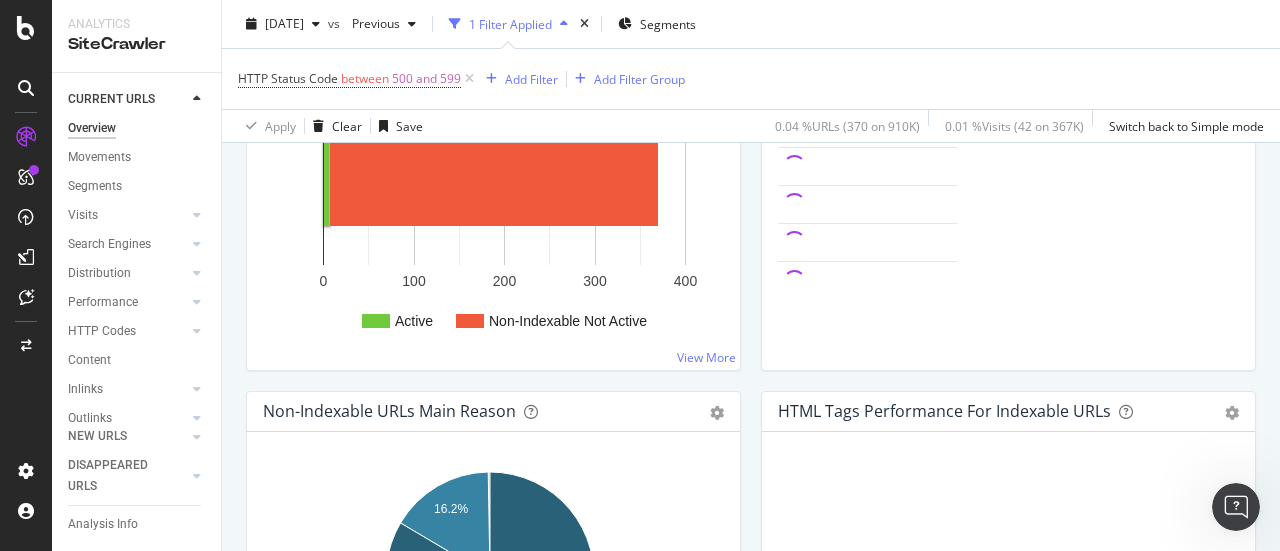 click 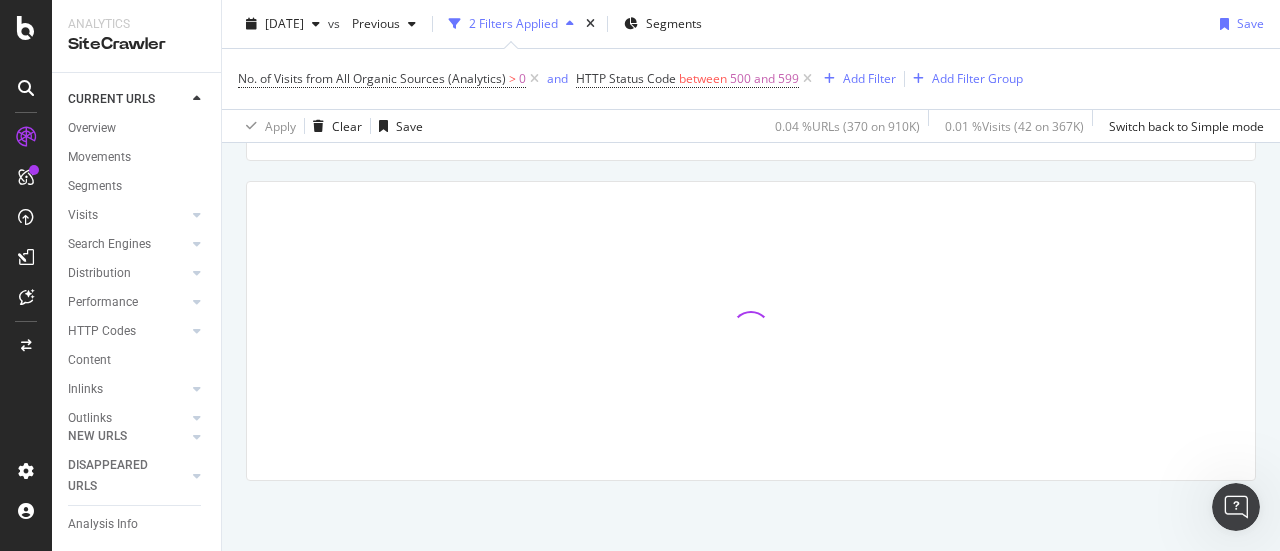 scroll, scrollTop: 0, scrollLeft: 0, axis: both 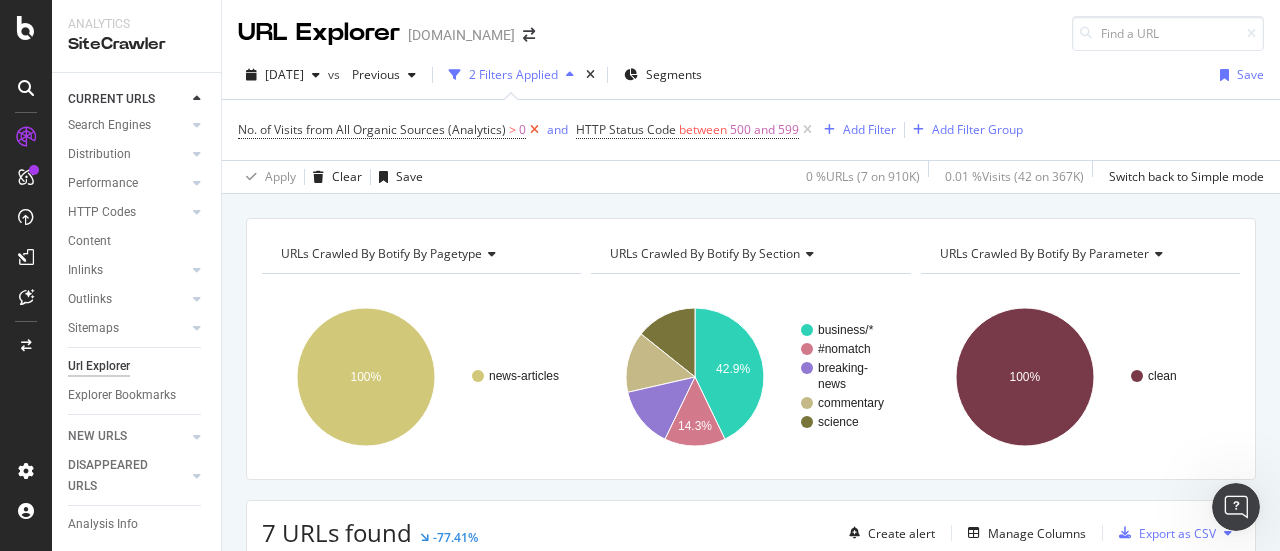 click at bounding box center [534, 130] 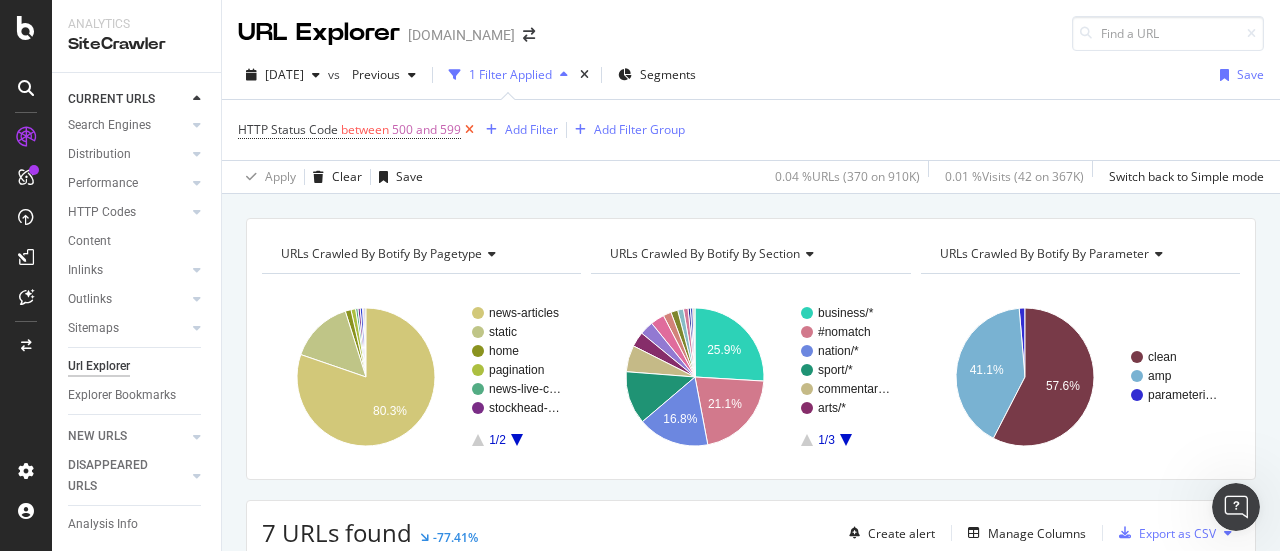 click at bounding box center [469, 130] 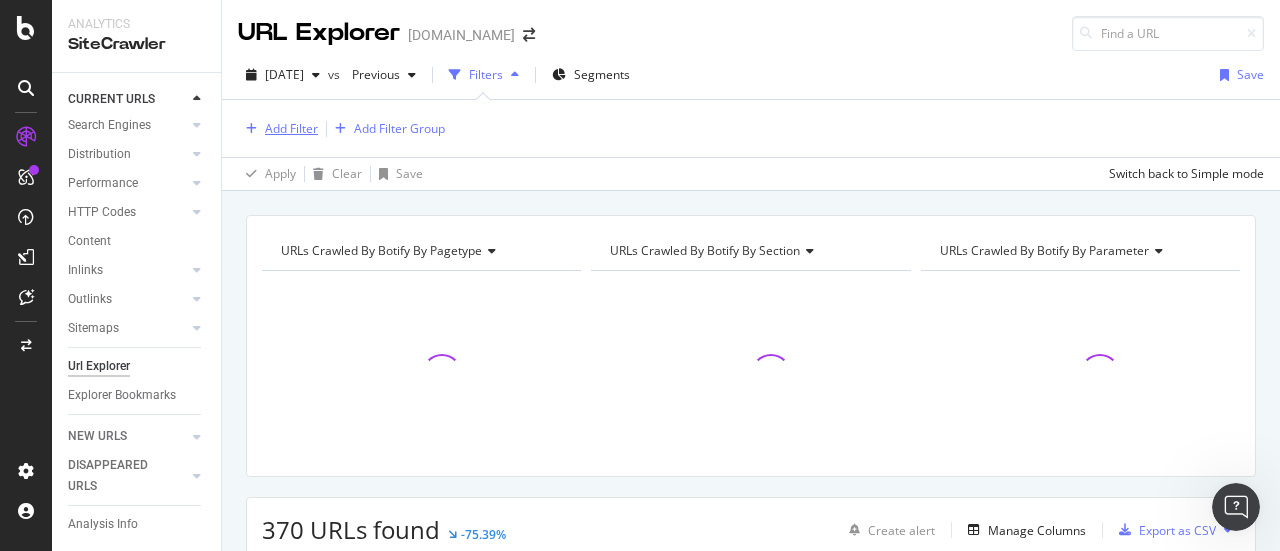 click on "Add Filter" at bounding box center (291, 128) 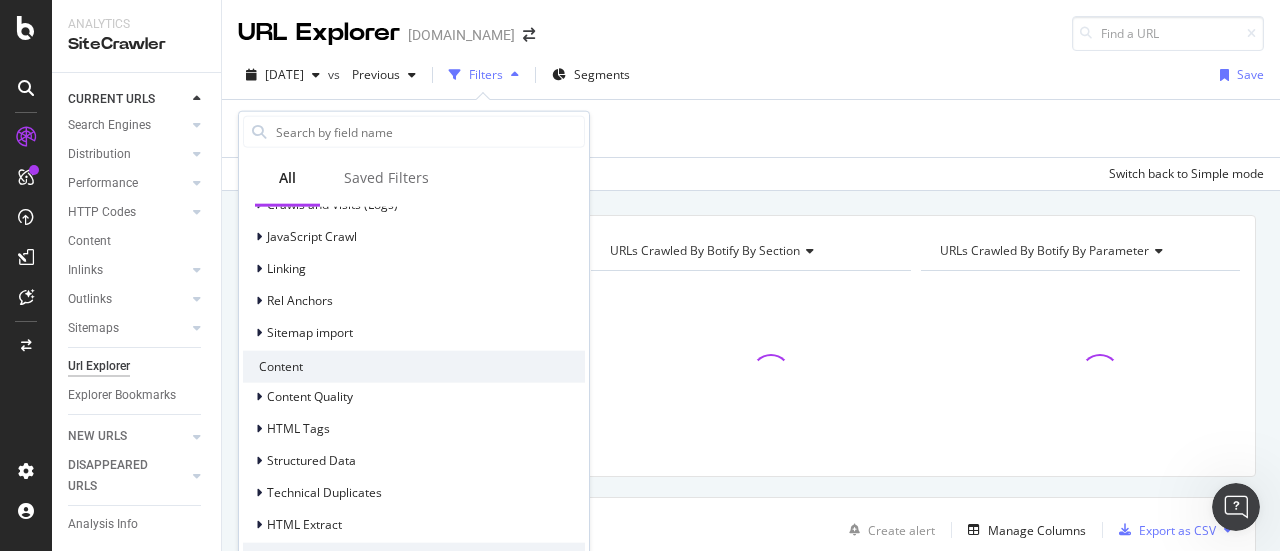 scroll, scrollTop: 0, scrollLeft: 0, axis: both 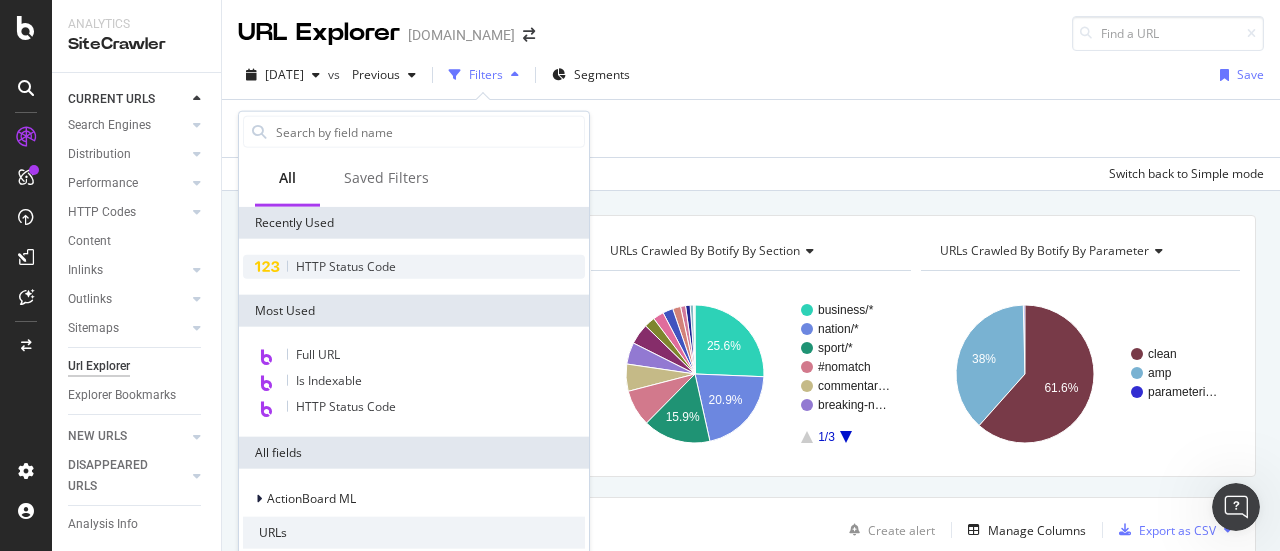 click on "HTTP Status Code" at bounding box center [346, 266] 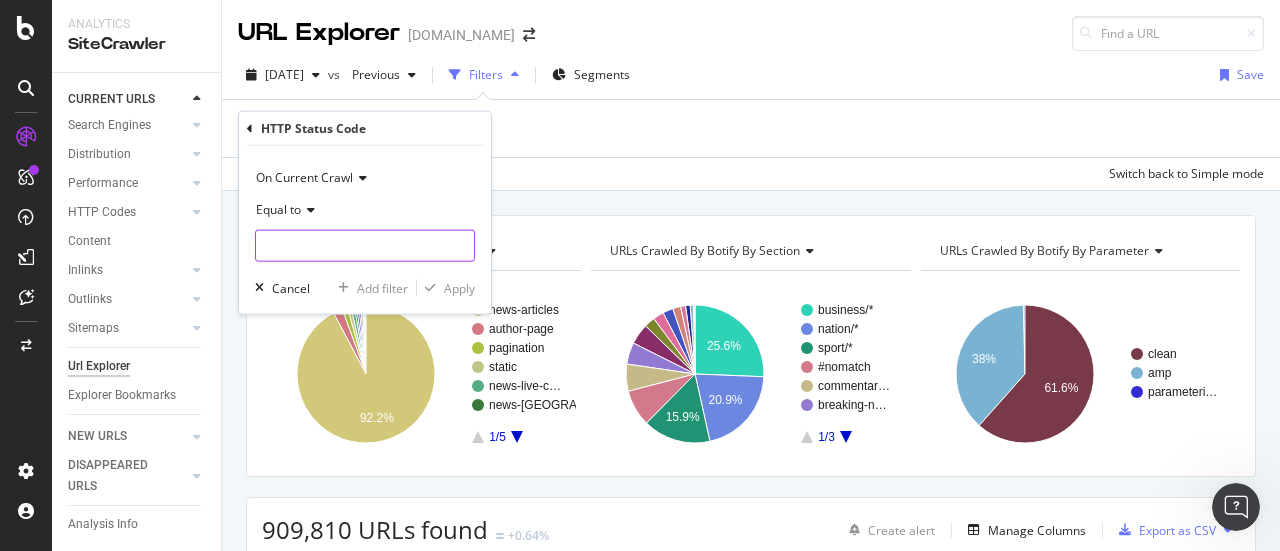 click at bounding box center (365, 246) 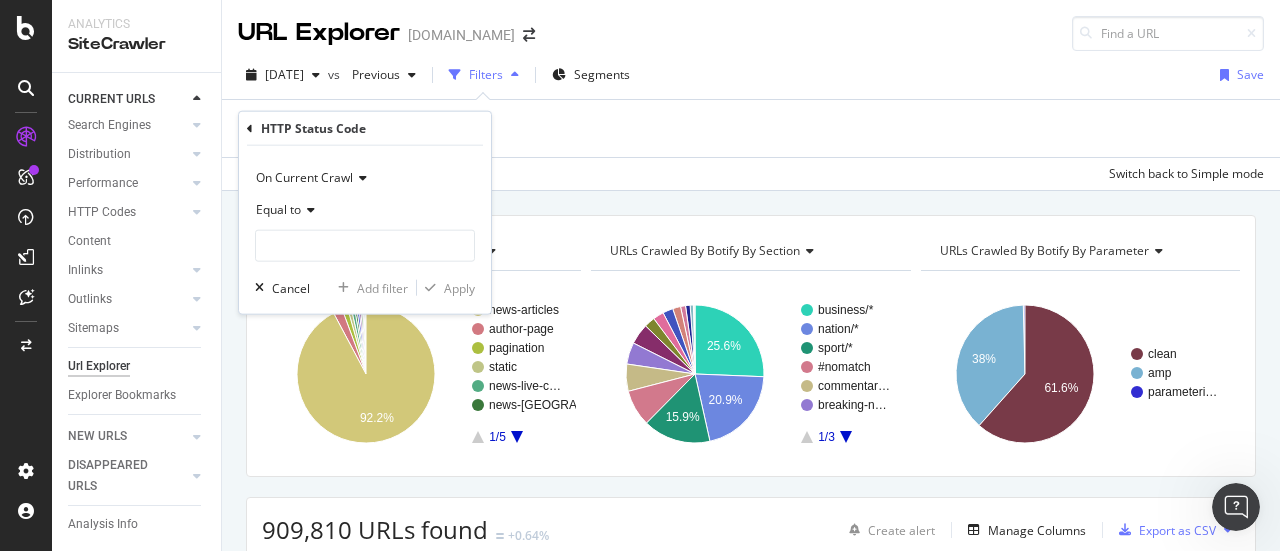 click on "Equal to" at bounding box center (278, 209) 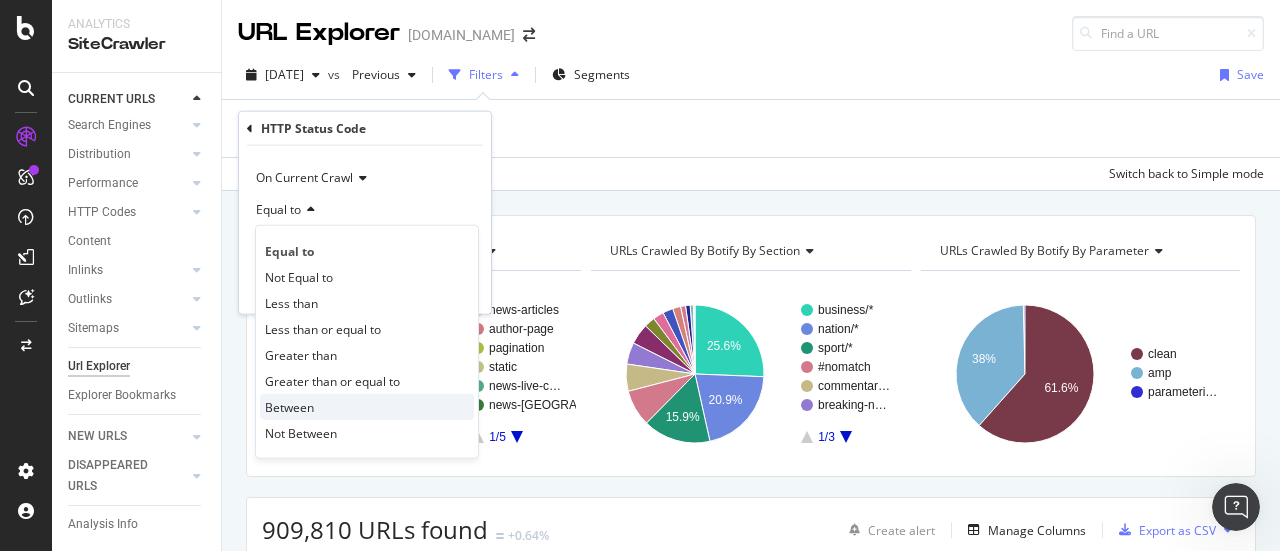 click on "Between" at bounding box center (367, 407) 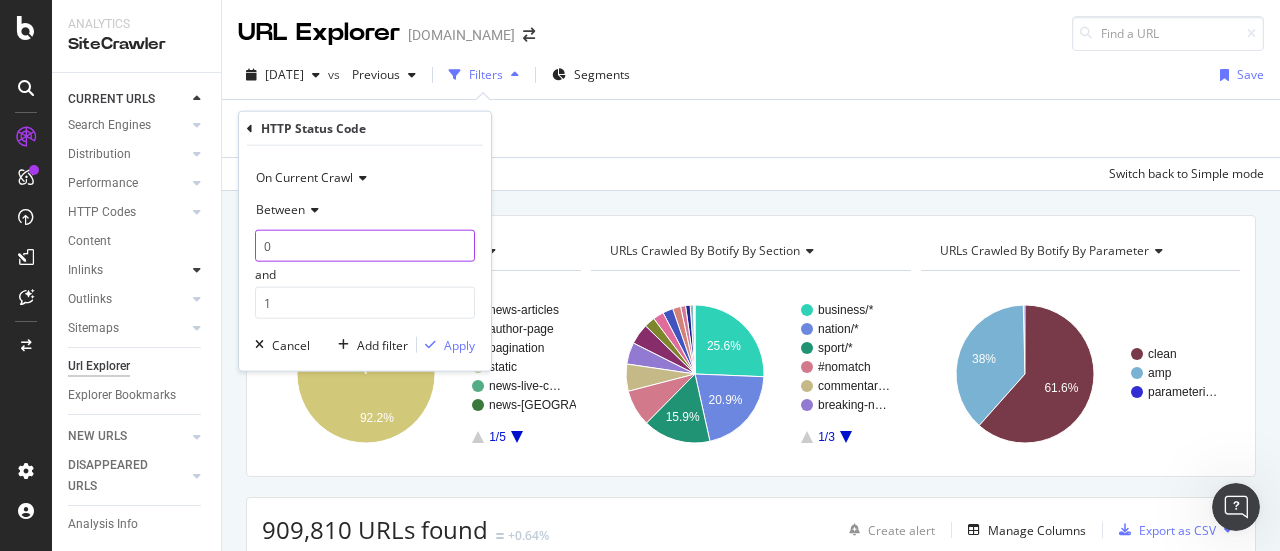 drag, startPoint x: 289, startPoint y: 241, endPoint x: 187, endPoint y: 249, distance: 102.31325 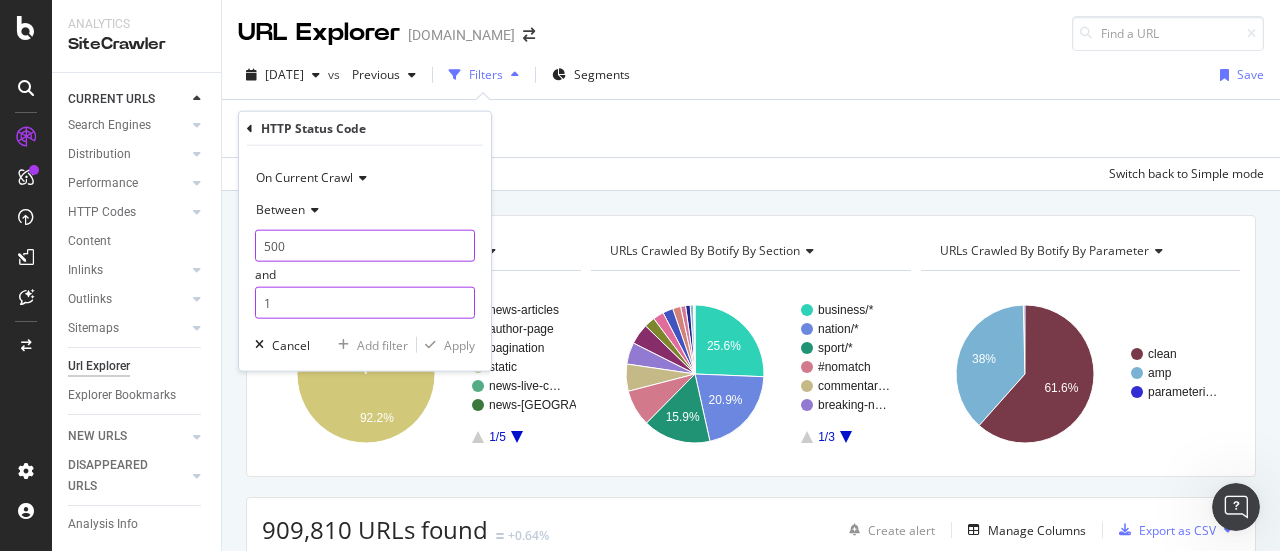type on "500" 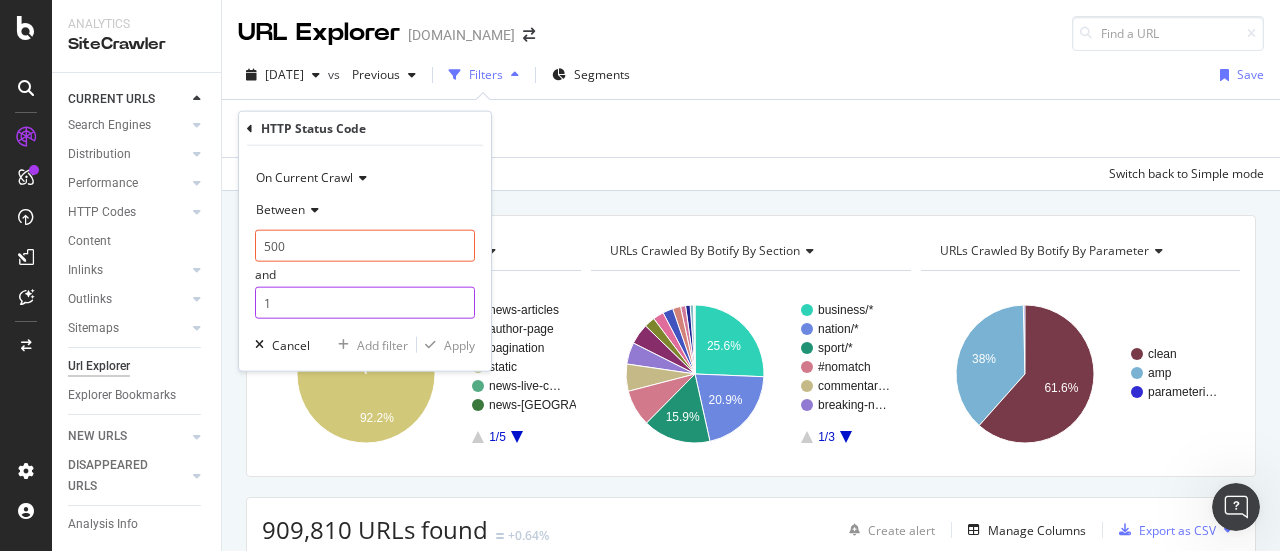 click on "1" at bounding box center [365, 303] 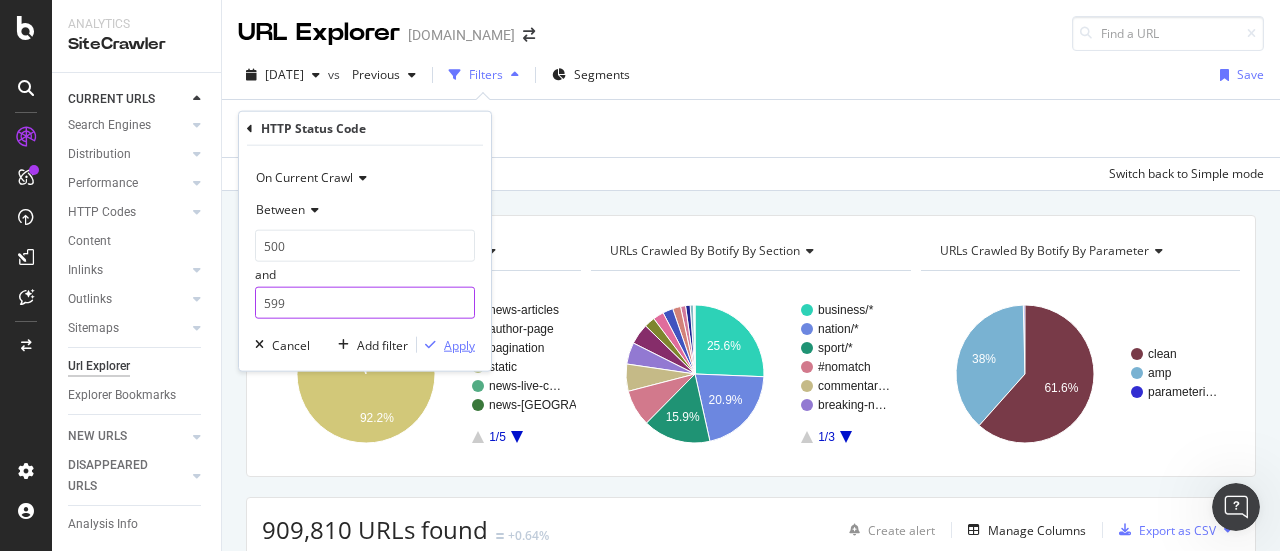 type on "599" 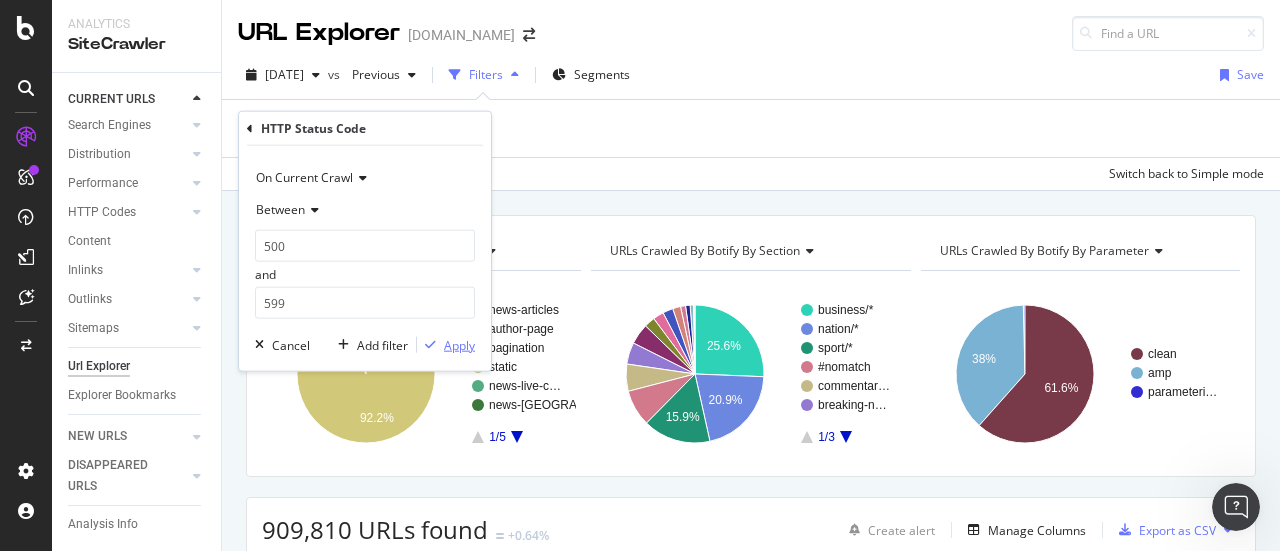 click on "Apply" at bounding box center (459, 344) 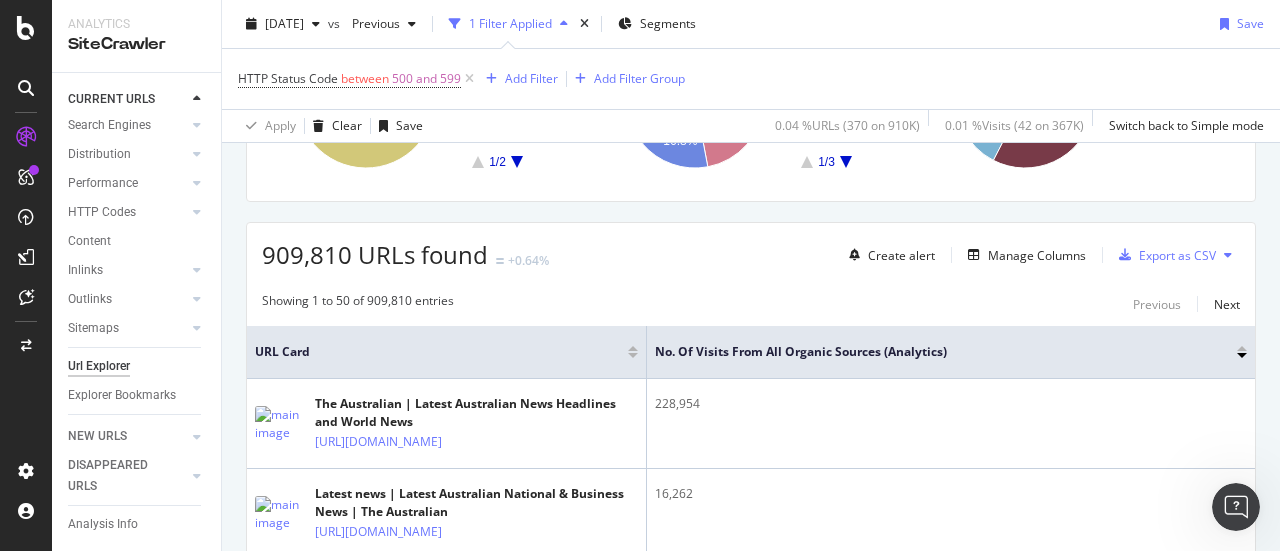 scroll, scrollTop: 345, scrollLeft: 0, axis: vertical 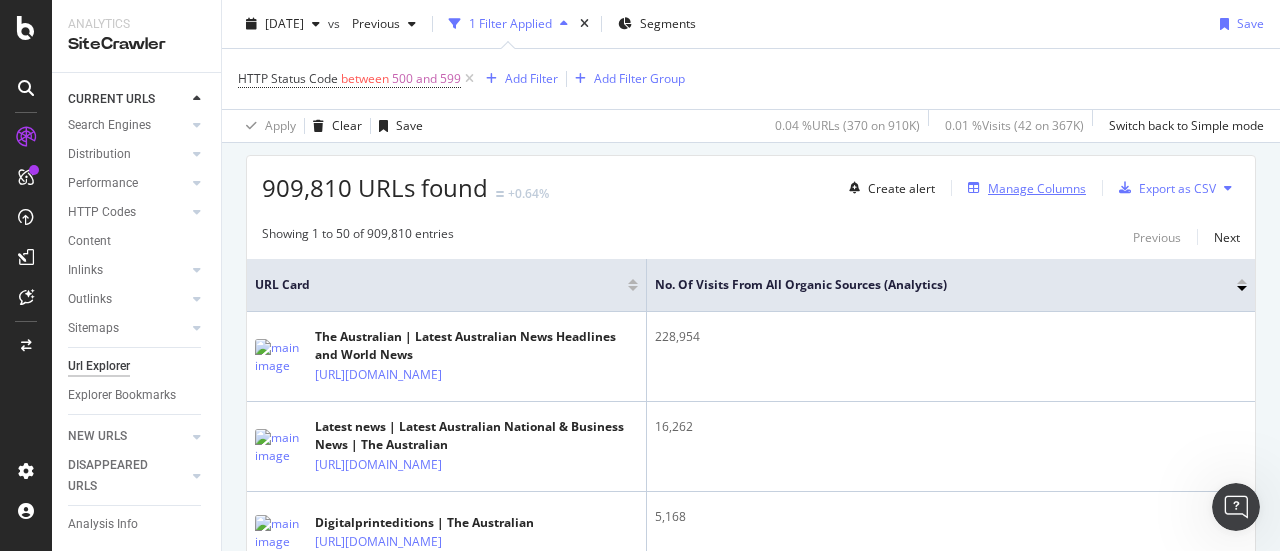 click on "Manage Columns" at bounding box center [1037, 188] 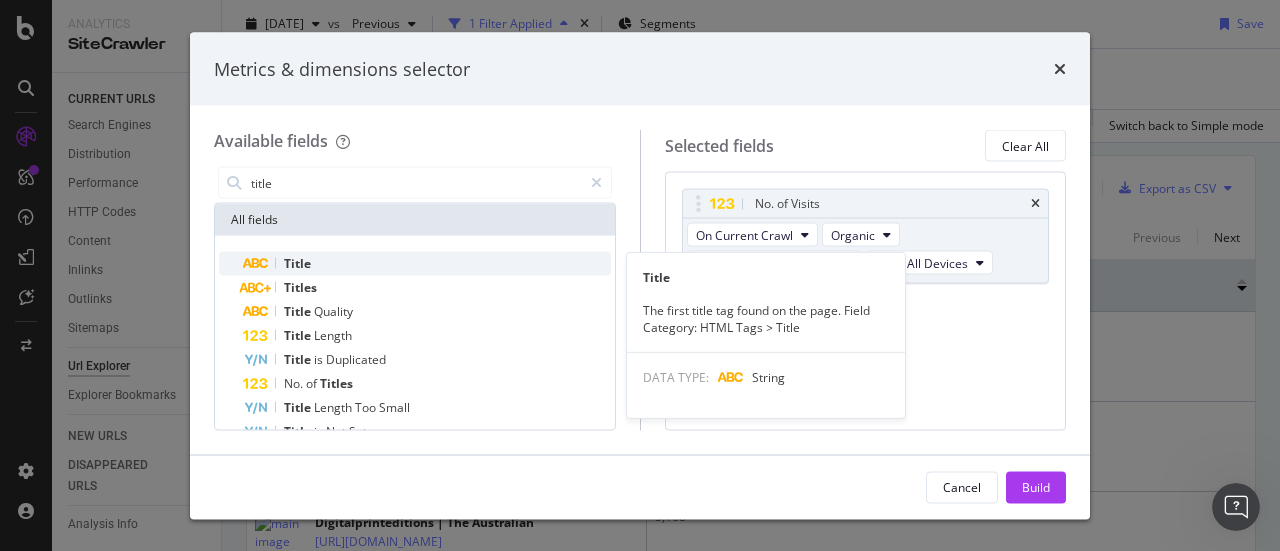 click on "Title" at bounding box center (297, 263) 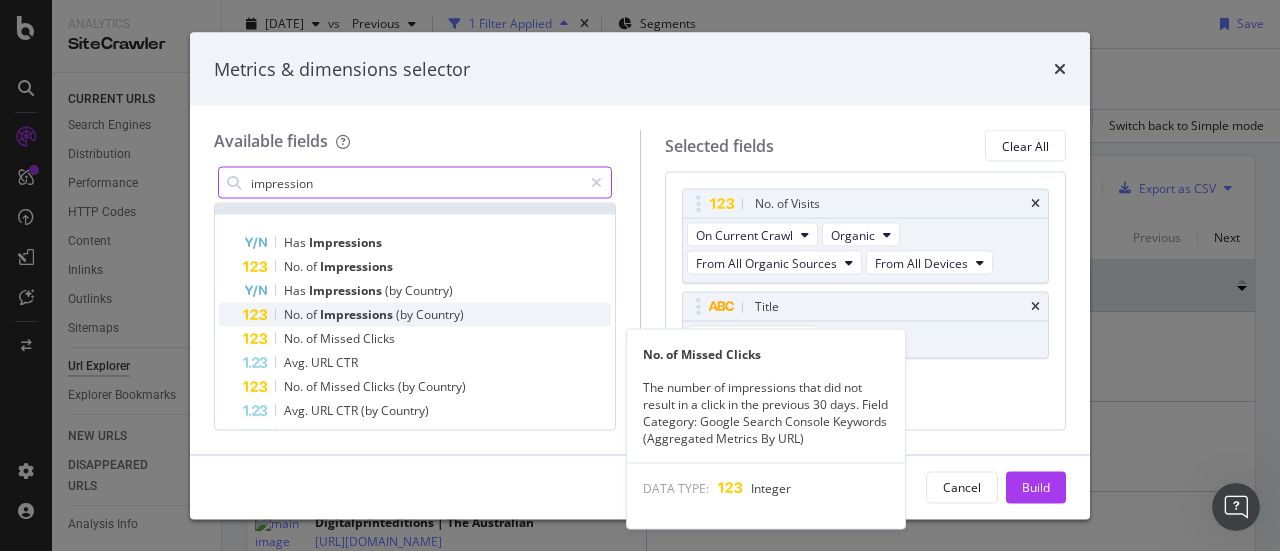 scroll, scrollTop: 24, scrollLeft: 0, axis: vertical 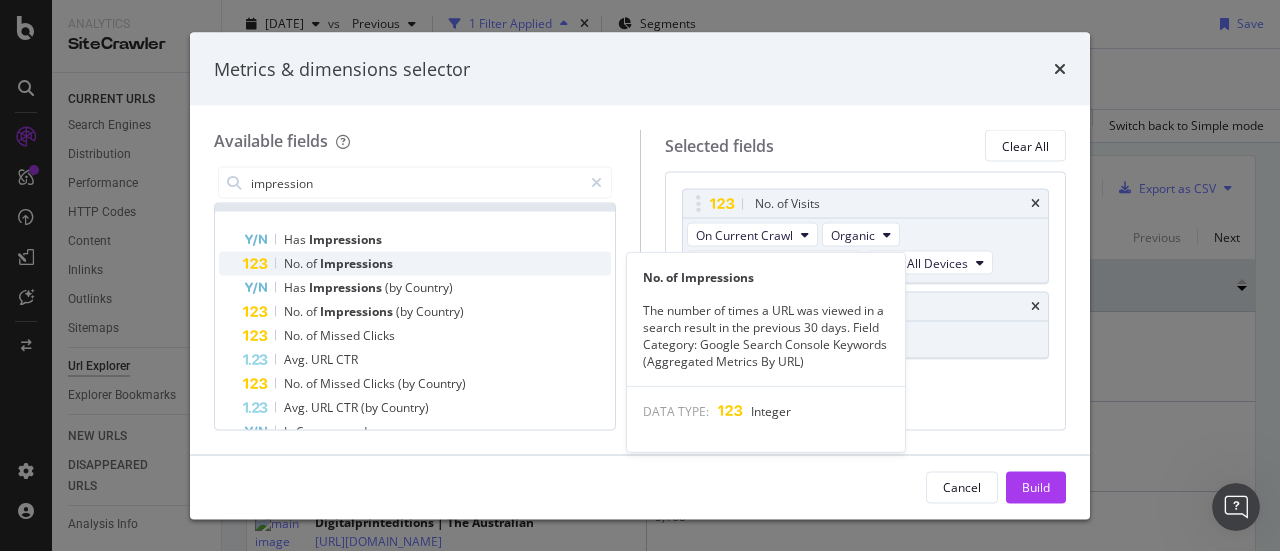 click on "Impressions" at bounding box center [356, 263] 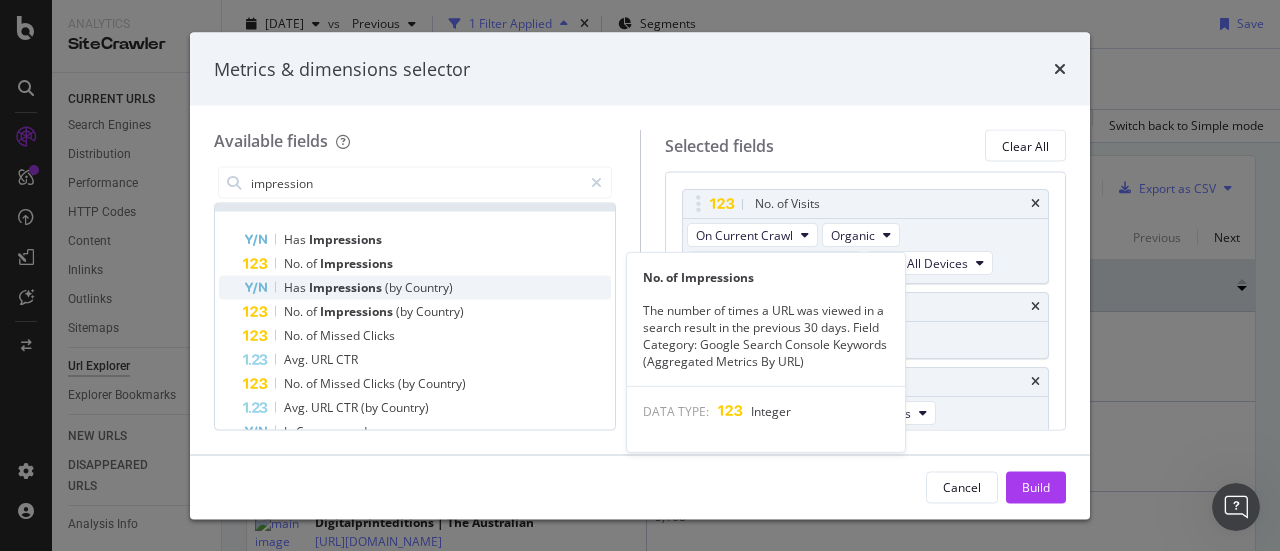 scroll, scrollTop: 30, scrollLeft: 0, axis: vertical 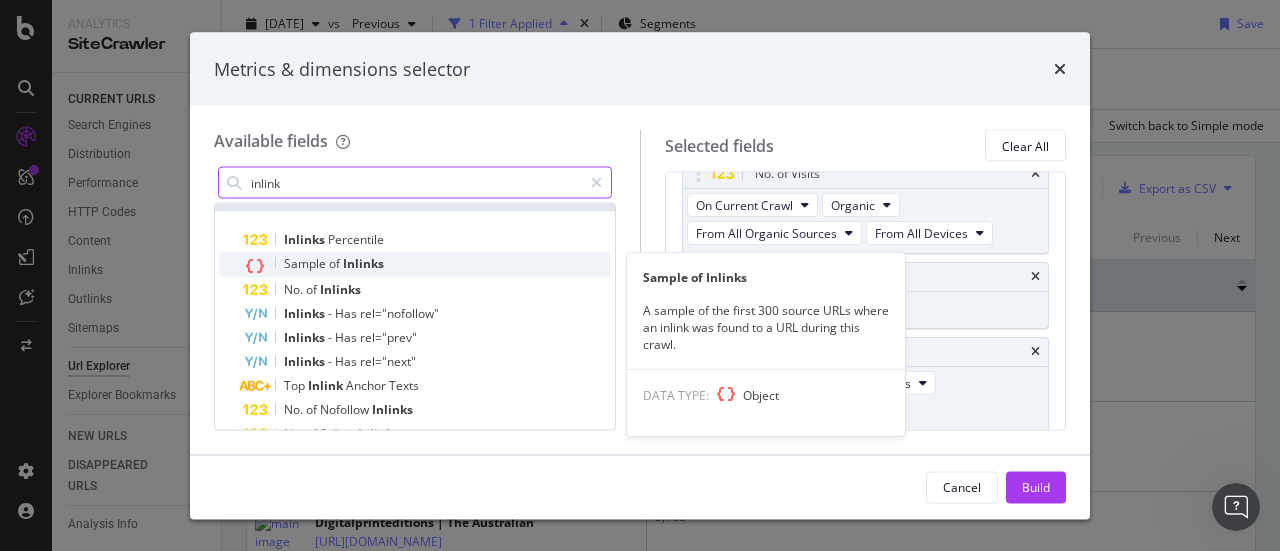 type on "inlink" 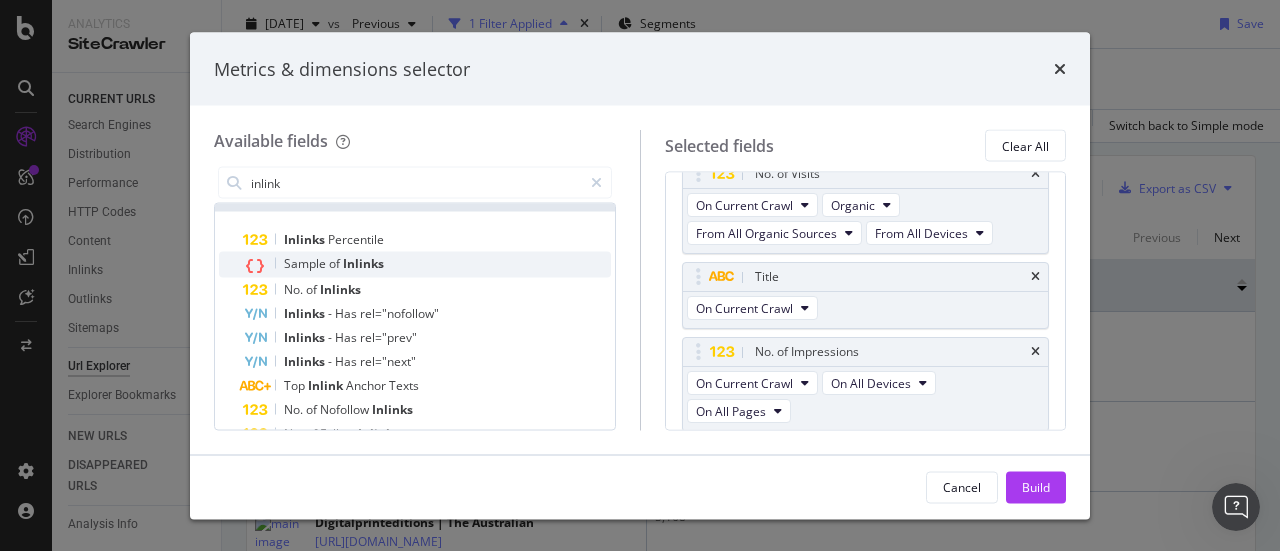 click on "Sample   of   Inlinks" at bounding box center [427, 265] 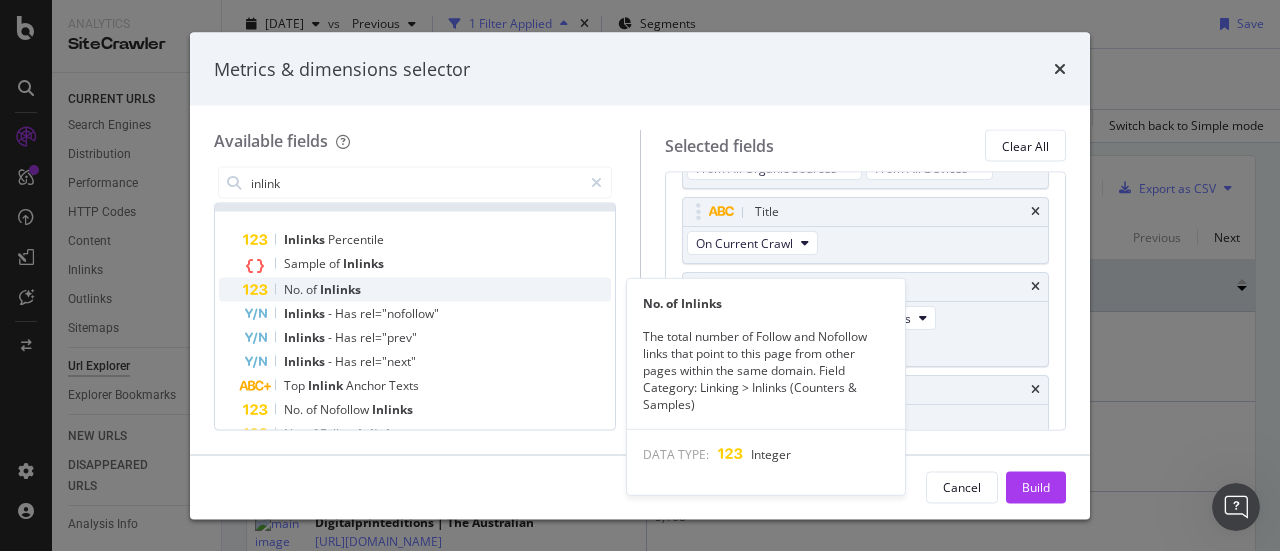 scroll, scrollTop: 104, scrollLeft: 0, axis: vertical 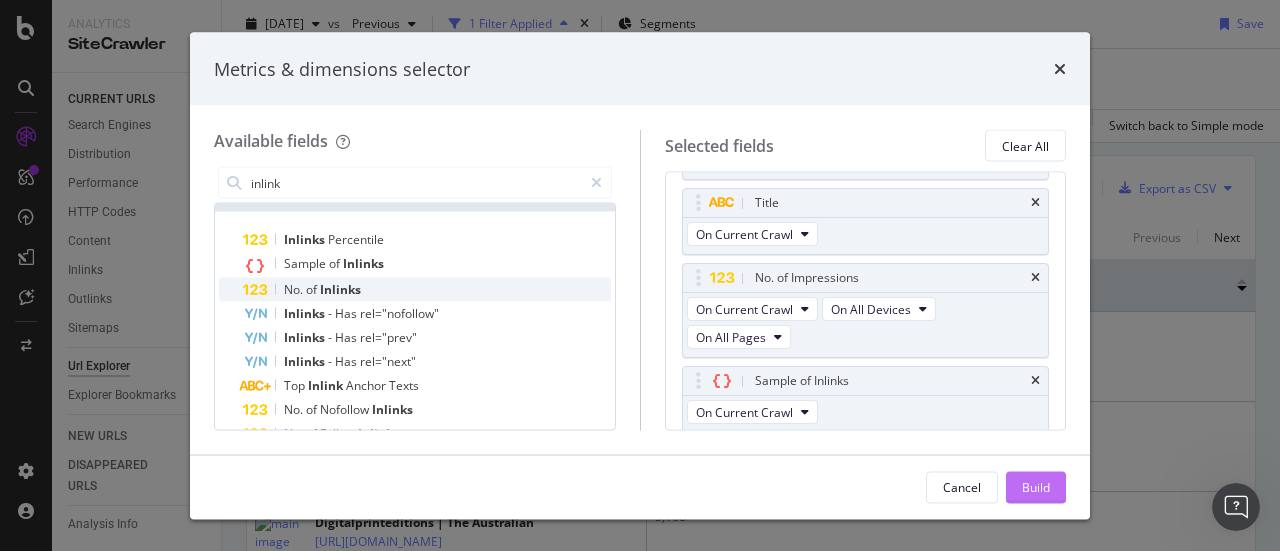 click on "Build" at bounding box center [1036, 487] 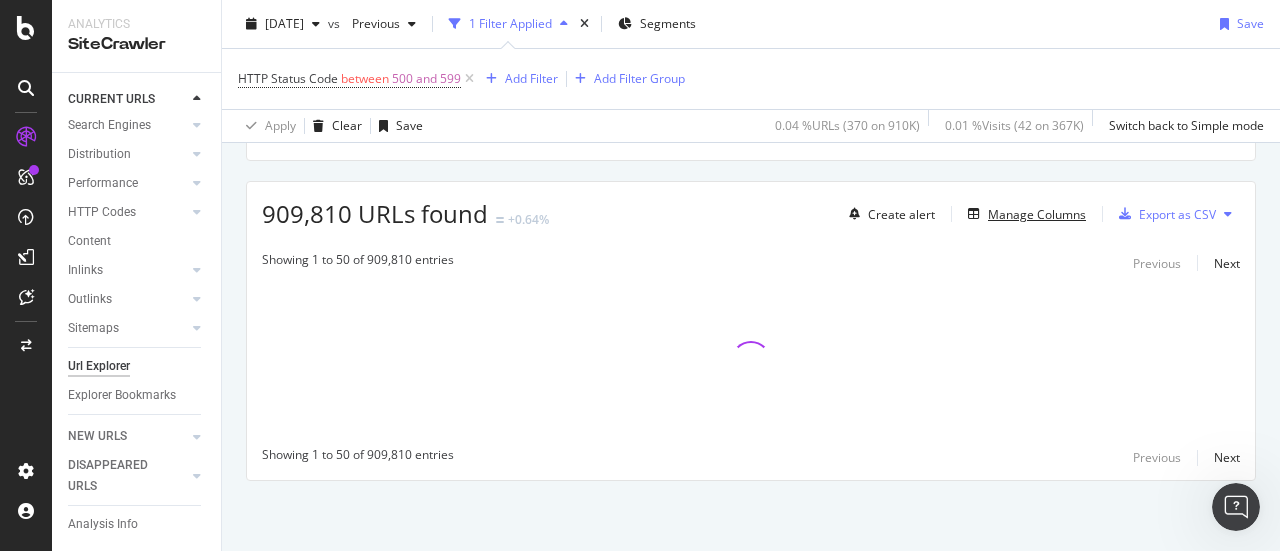 scroll, scrollTop: 317, scrollLeft: 0, axis: vertical 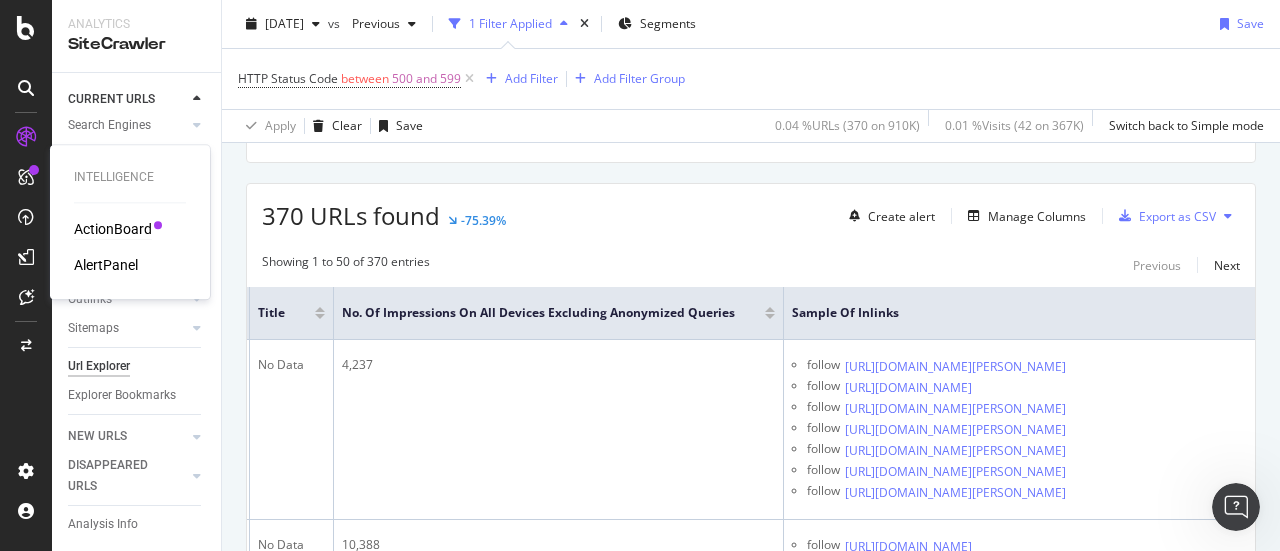 click on "ActionBoard" at bounding box center (113, 229) 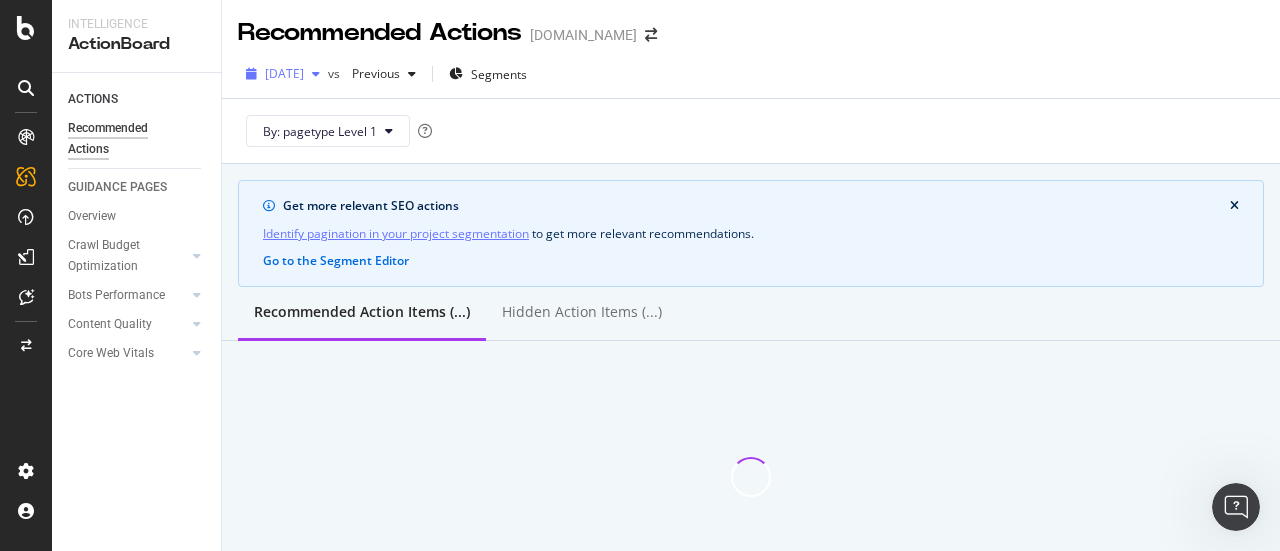 click on "[DATE]" at bounding box center (284, 73) 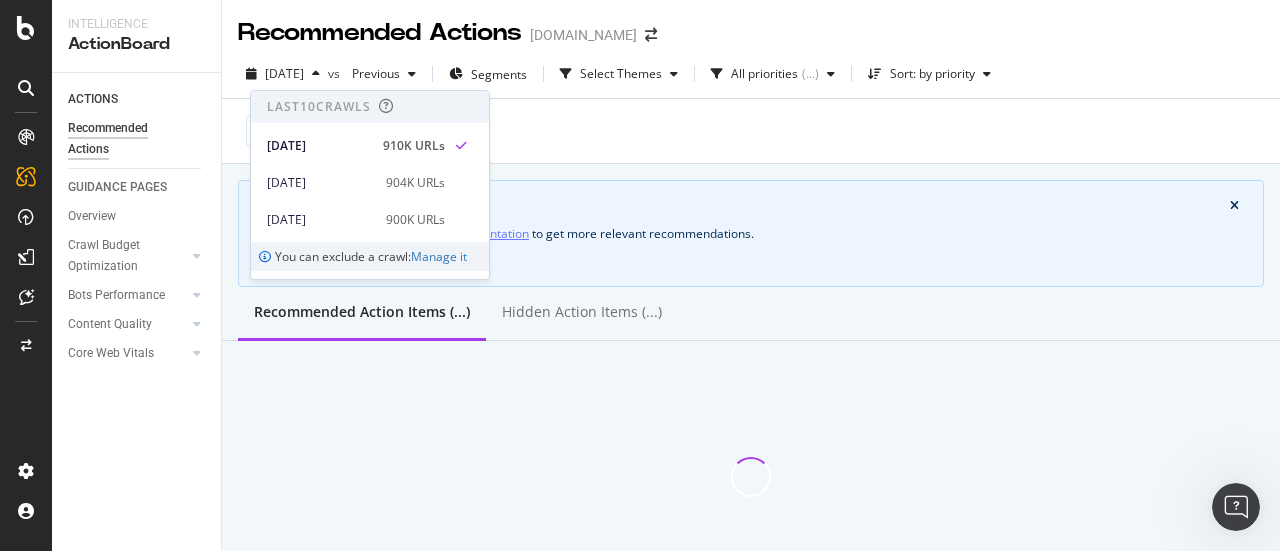 click on "By: pagetype Level 1" at bounding box center (751, 131) 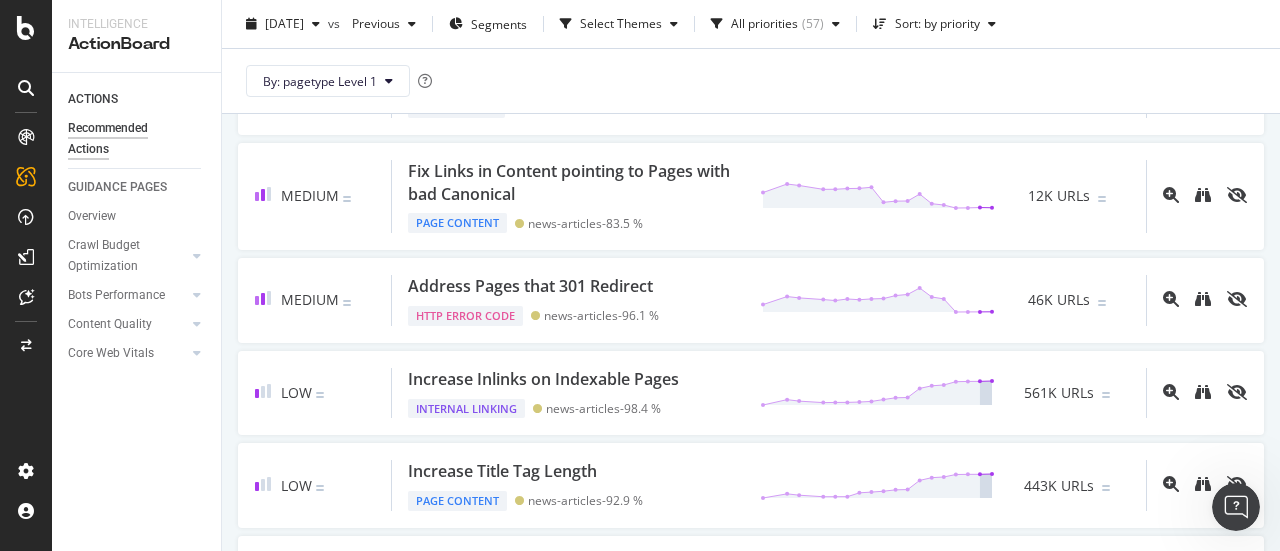 scroll, scrollTop: 520, scrollLeft: 0, axis: vertical 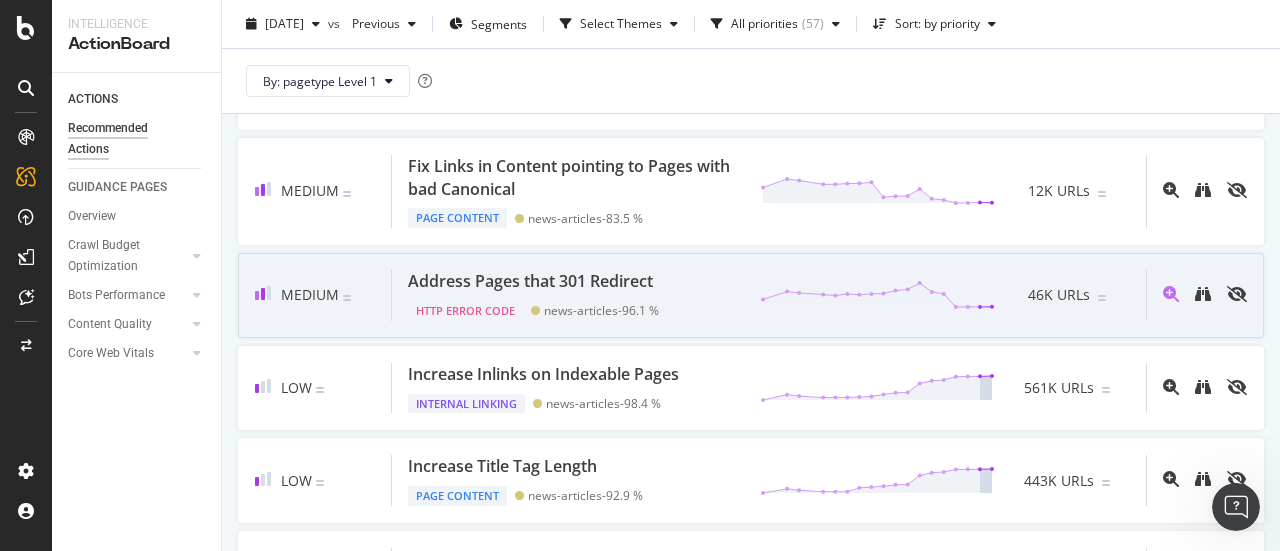 click on "Address Pages that 301 Redirect" at bounding box center (530, 281) 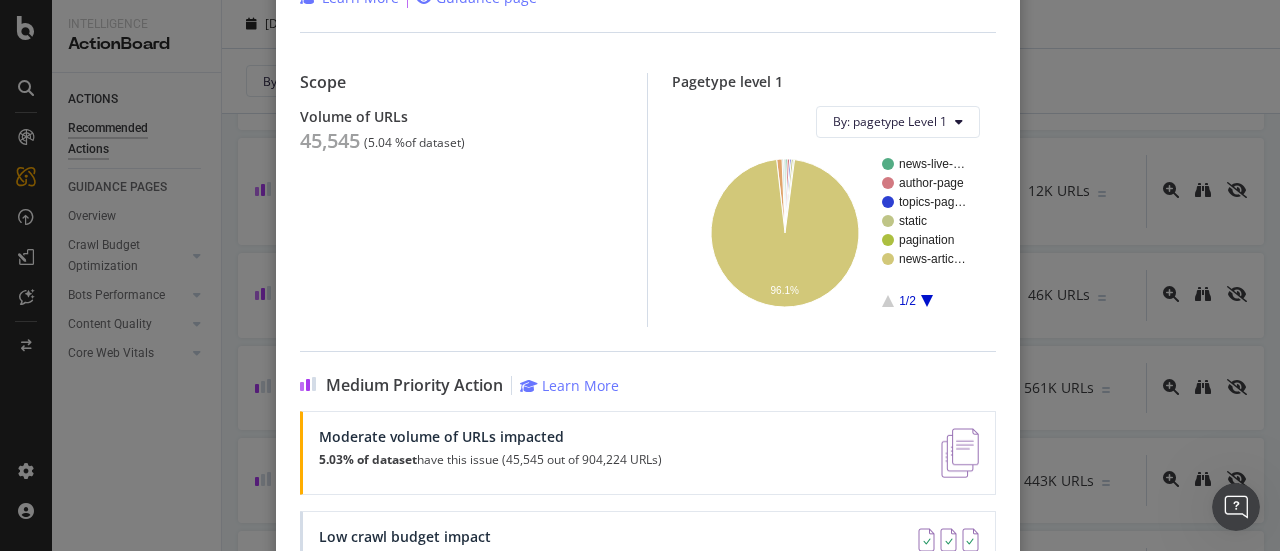 scroll, scrollTop: 387, scrollLeft: 0, axis: vertical 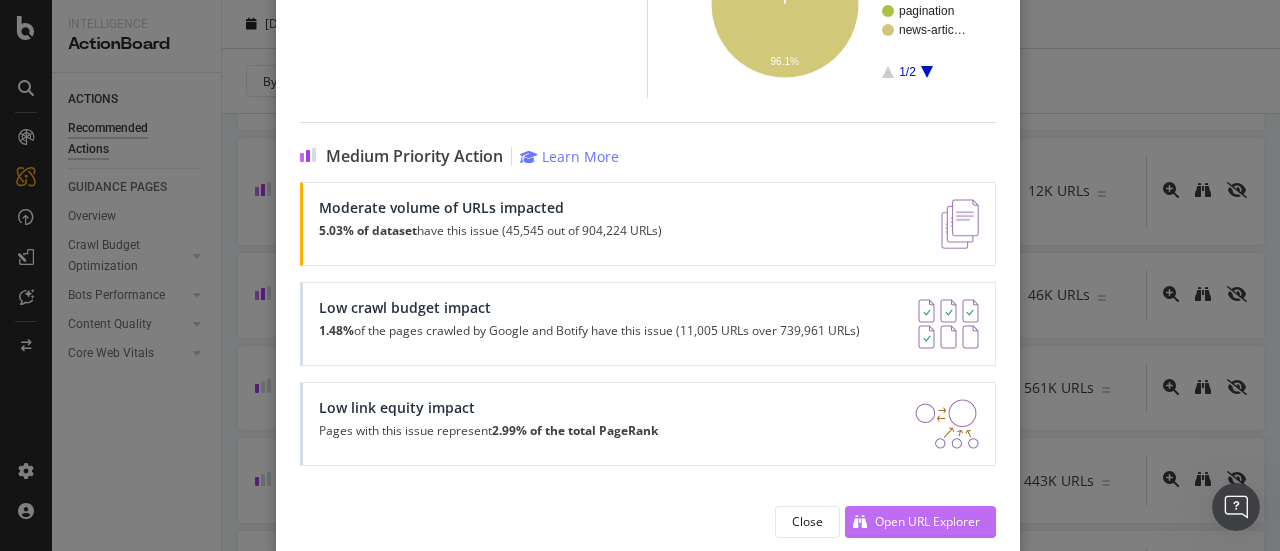 click on "Open URL Explorer" at bounding box center [927, 521] 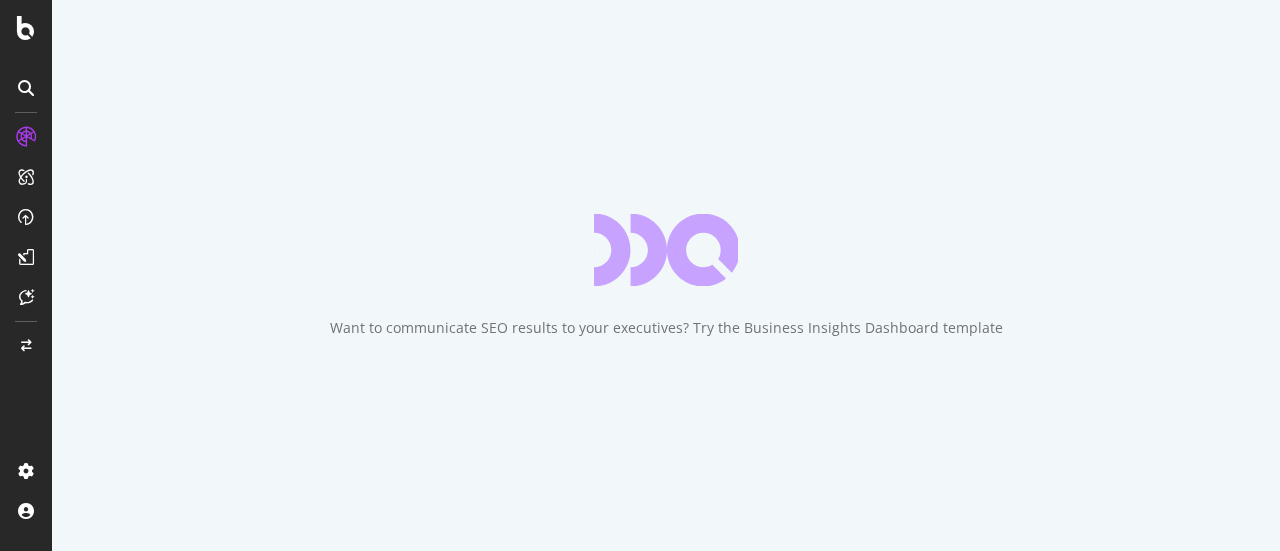 scroll, scrollTop: 0, scrollLeft: 0, axis: both 